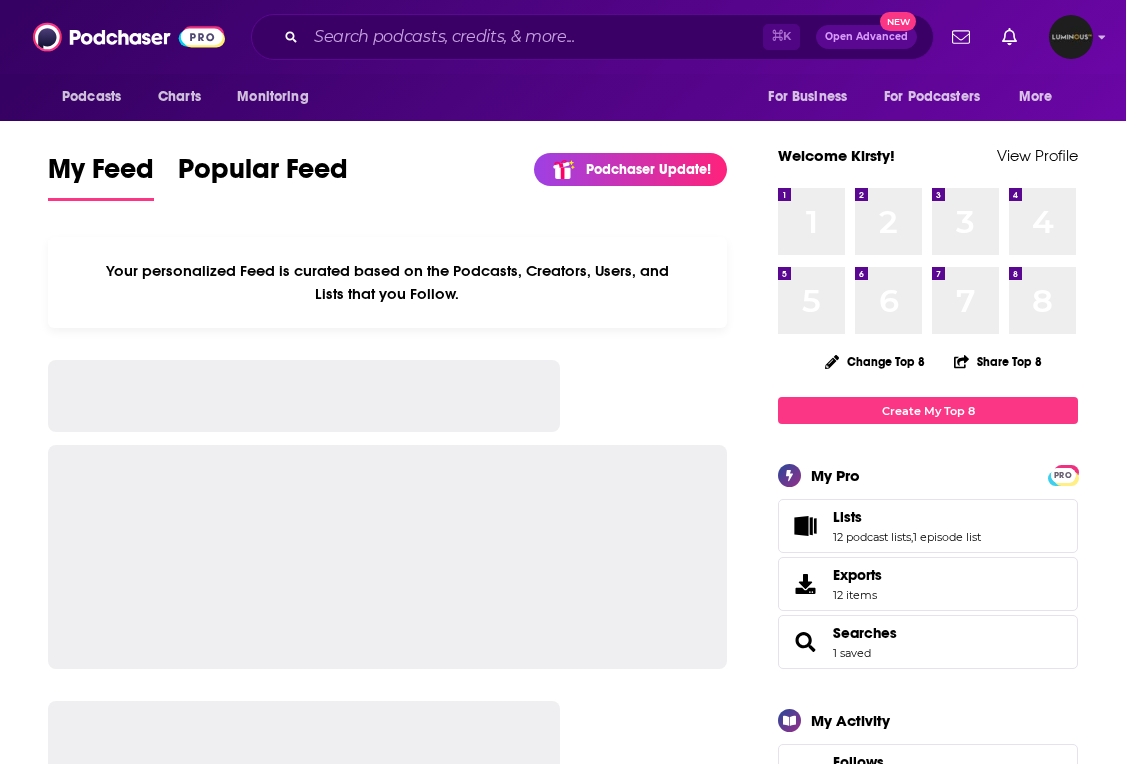 scroll, scrollTop: 0, scrollLeft: 0, axis: both 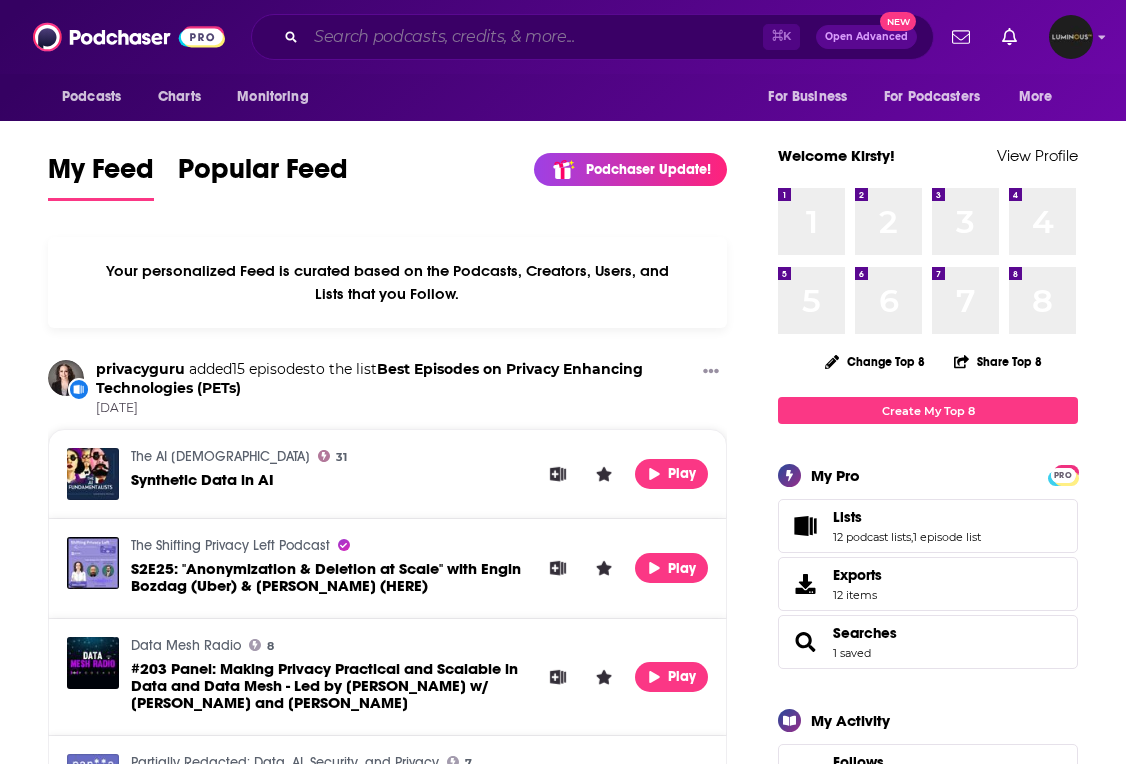 click at bounding box center [534, 37] 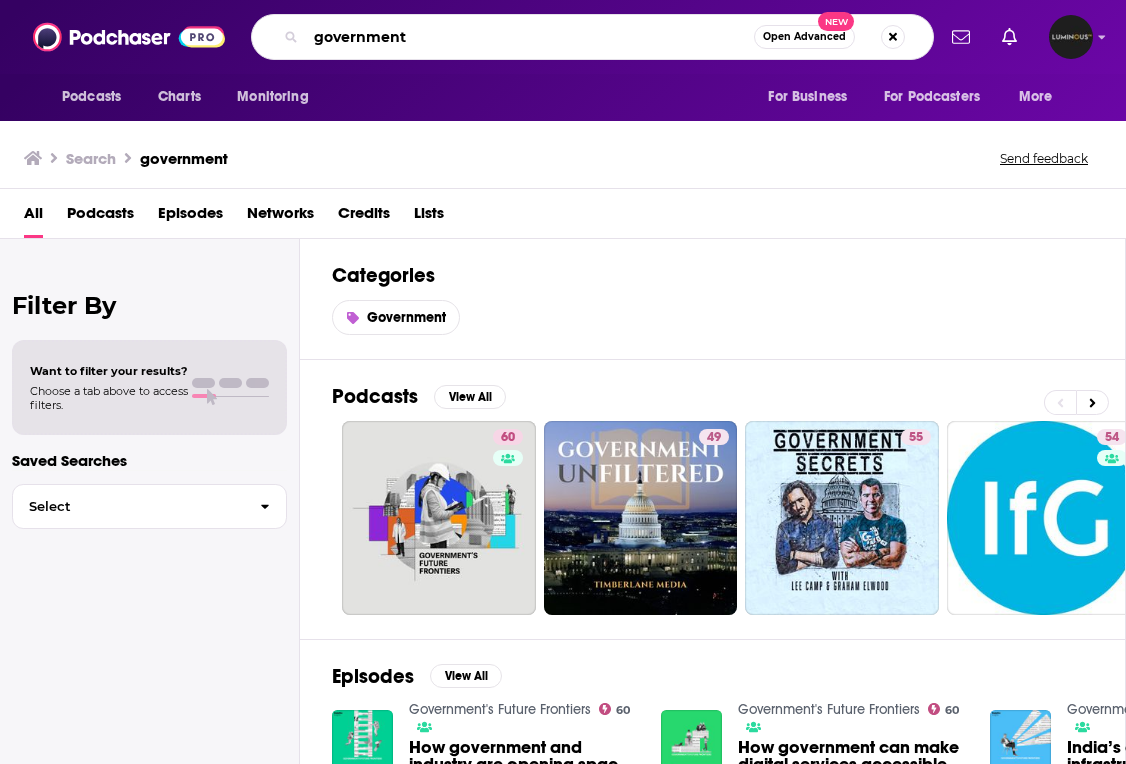 drag, startPoint x: 475, startPoint y: 40, endPoint x: 260, endPoint y: 40, distance: 215 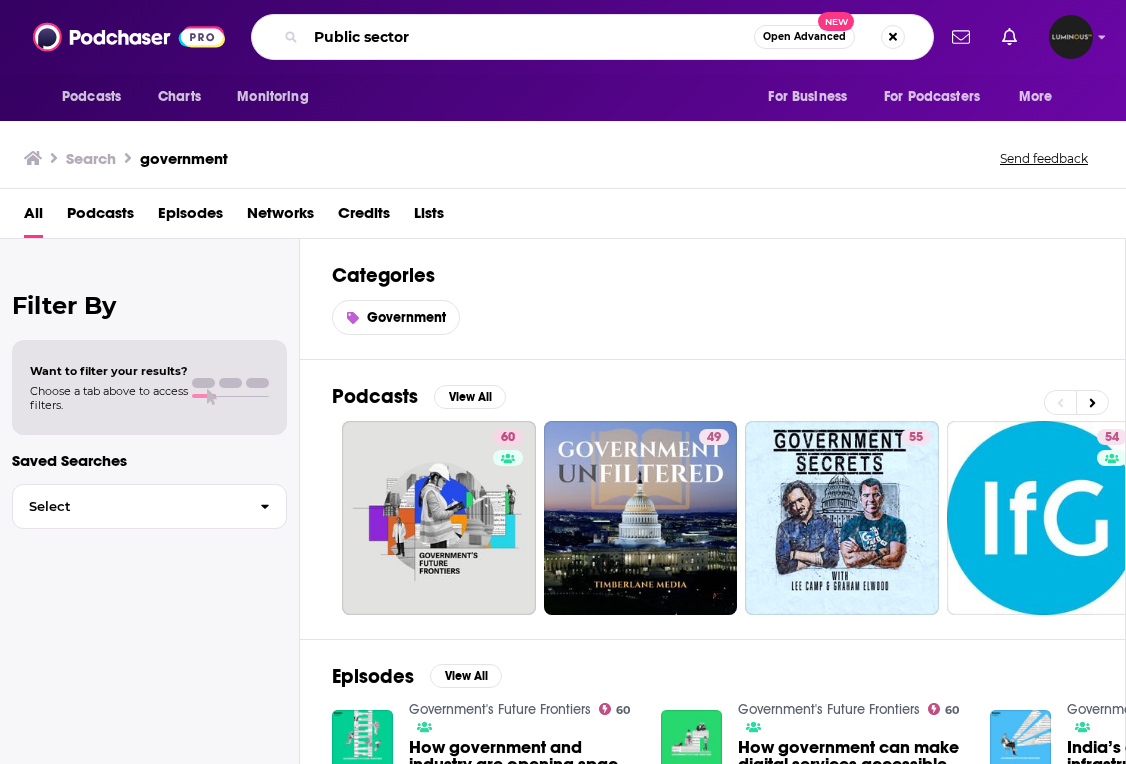 type on "Public sector" 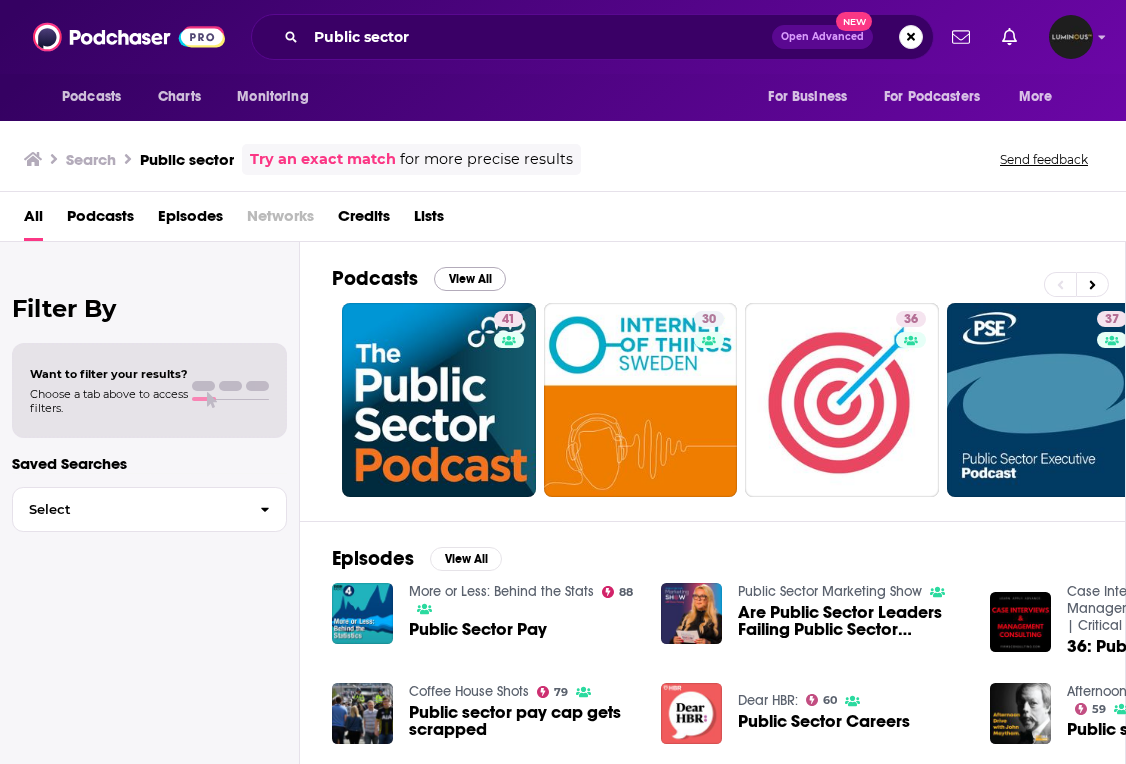 click on "View All" at bounding box center [470, 279] 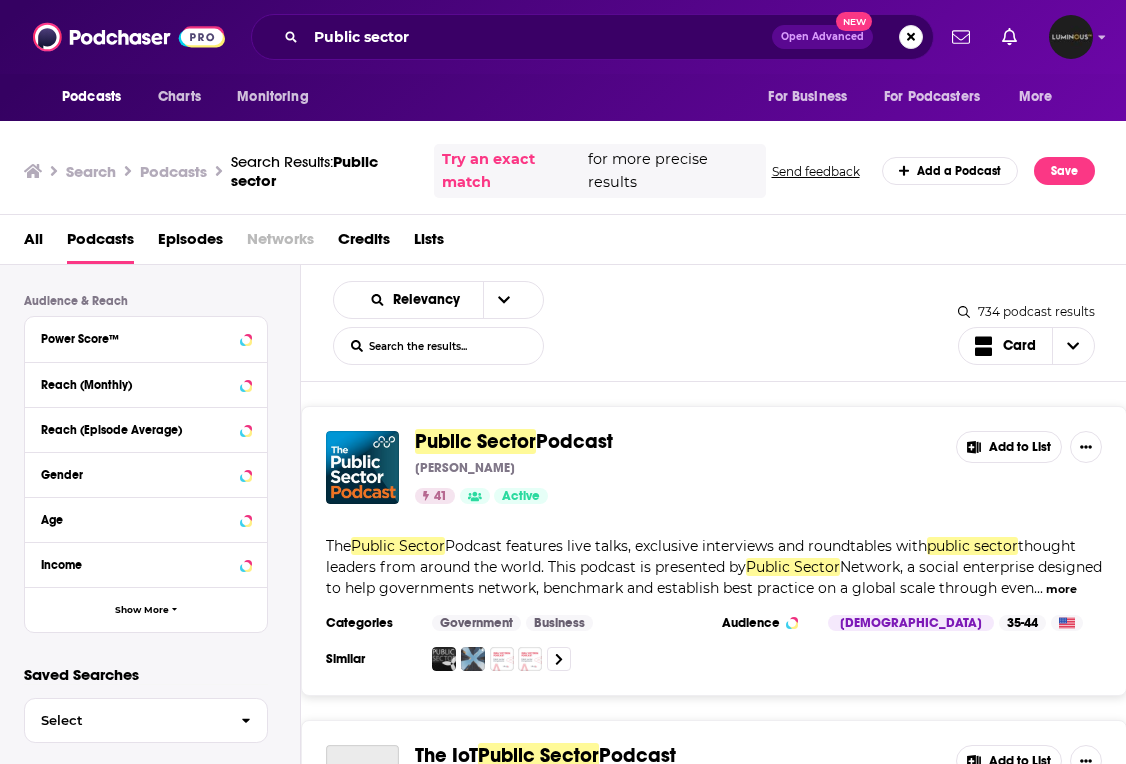 scroll, scrollTop: 495, scrollLeft: 0, axis: vertical 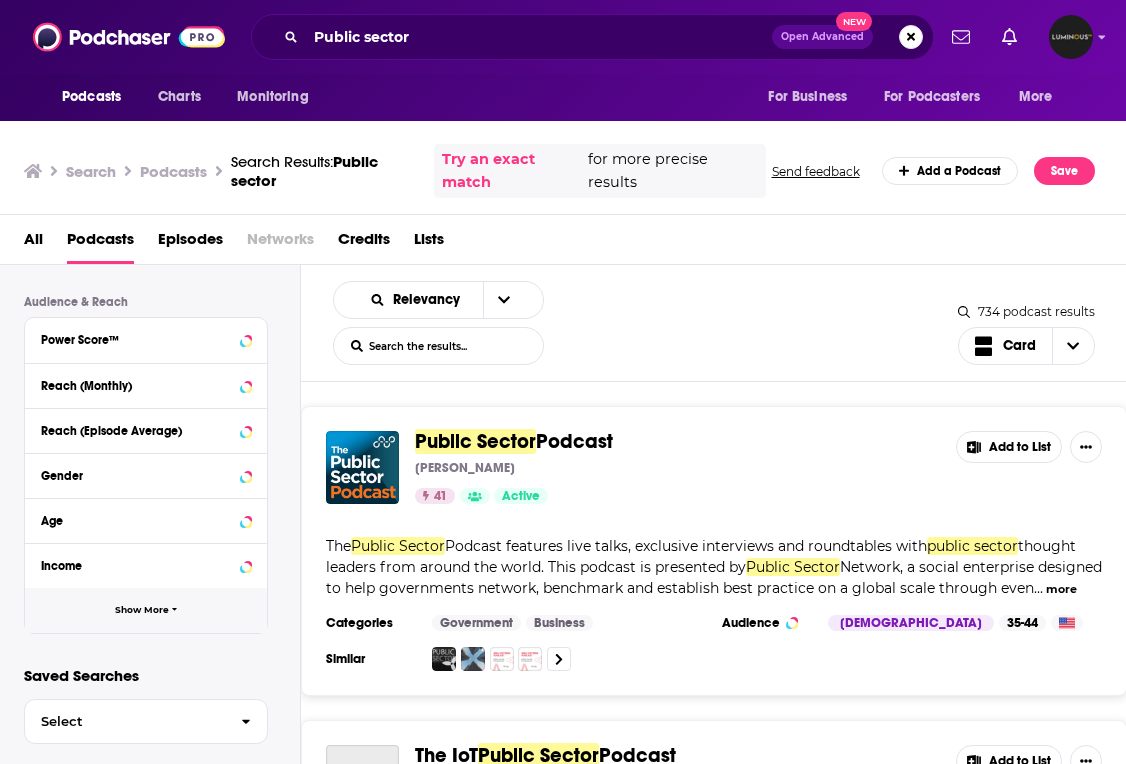 click on "Show More" at bounding box center (146, 610) 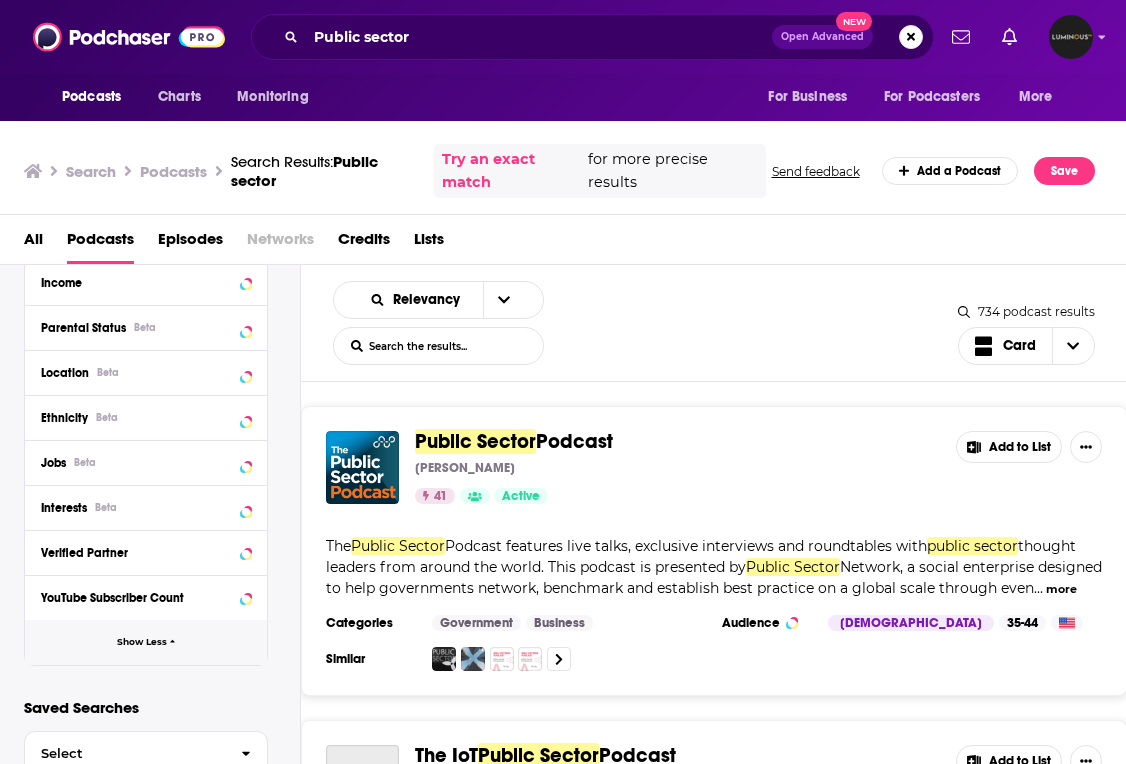scroll, scrollTop: 788, scrollLeft: 0, axis: vertical 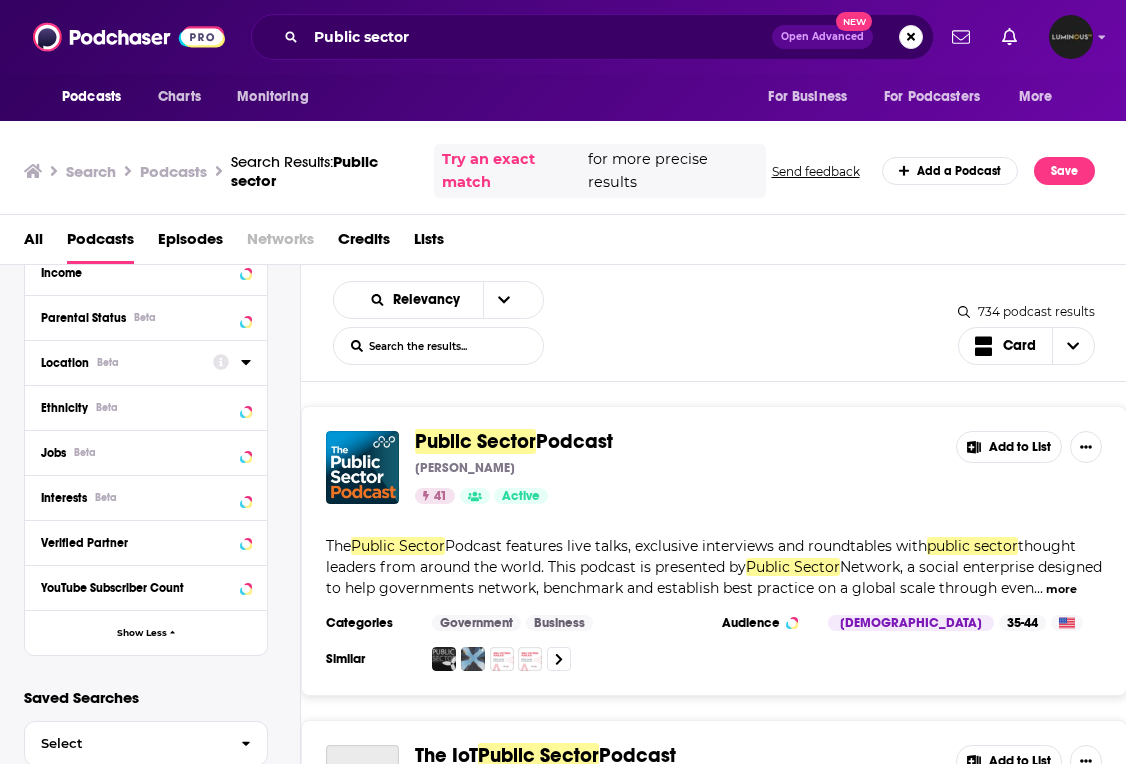 click on "Location Beta" at bounding box center (127, 361) 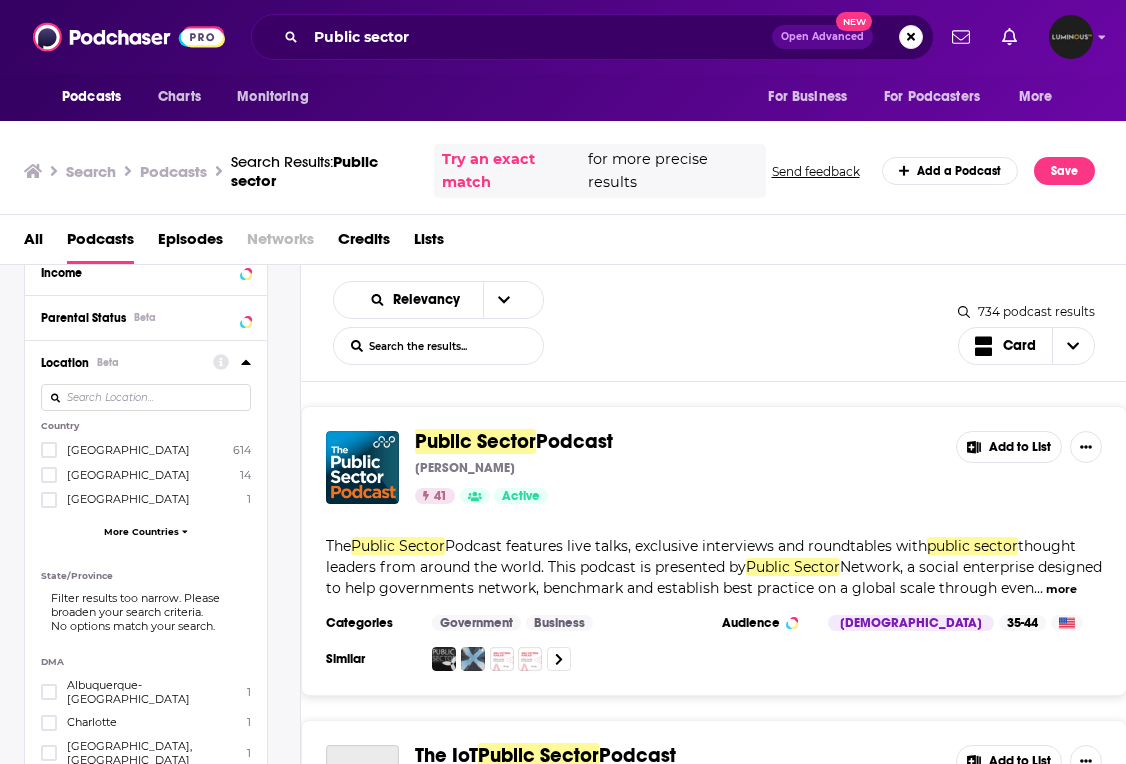 click at bounding box center [146, 397] 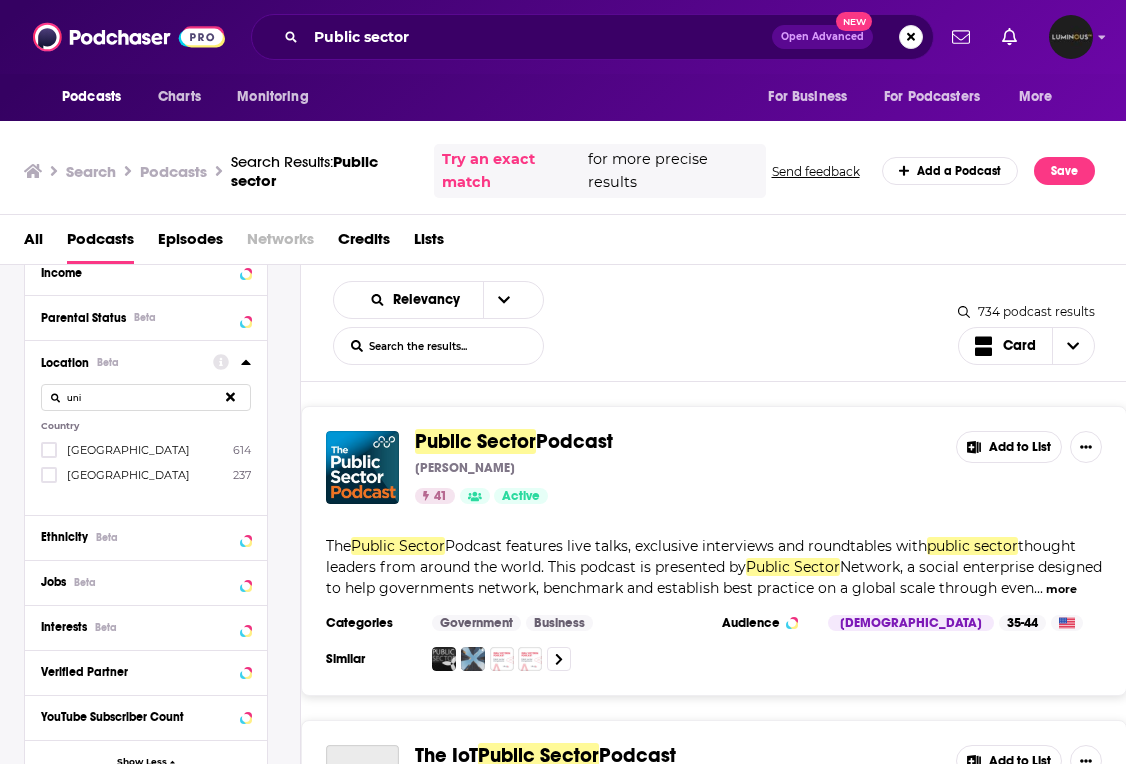 type on "uni" 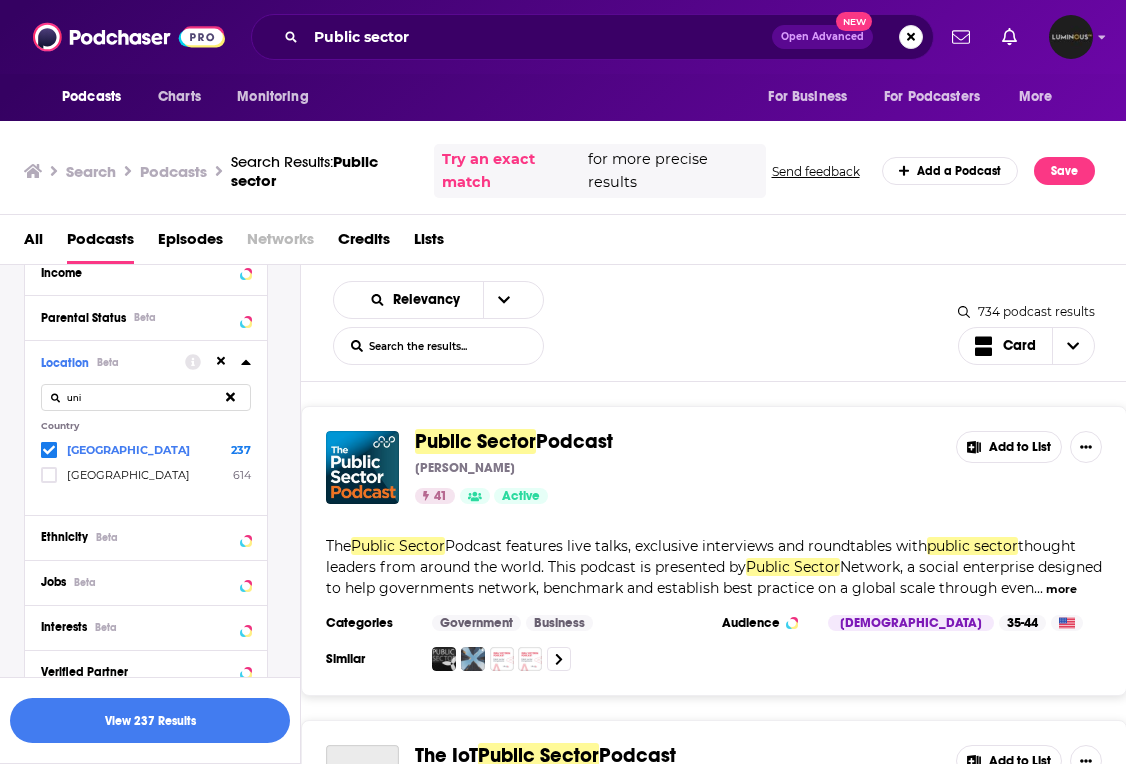 click on "Podcast Details Category Active Status Language Has Guests Brand Safety & Suitability Political Skew Beta Show More Audience & Reach Power Score™ Reach (Monthly) Reach (Episode Average) Gender Age Income Parental Status Beta Location Beta uni Country [GEOGRAPHIC_DATA] 237 [GEOGRAPHIC_DATA] 614 Ethnicity Beta Jobs Beta Interests Beta Verified Partner YouTube Subscriber Count Show Less" at bounding box center [162, 207] 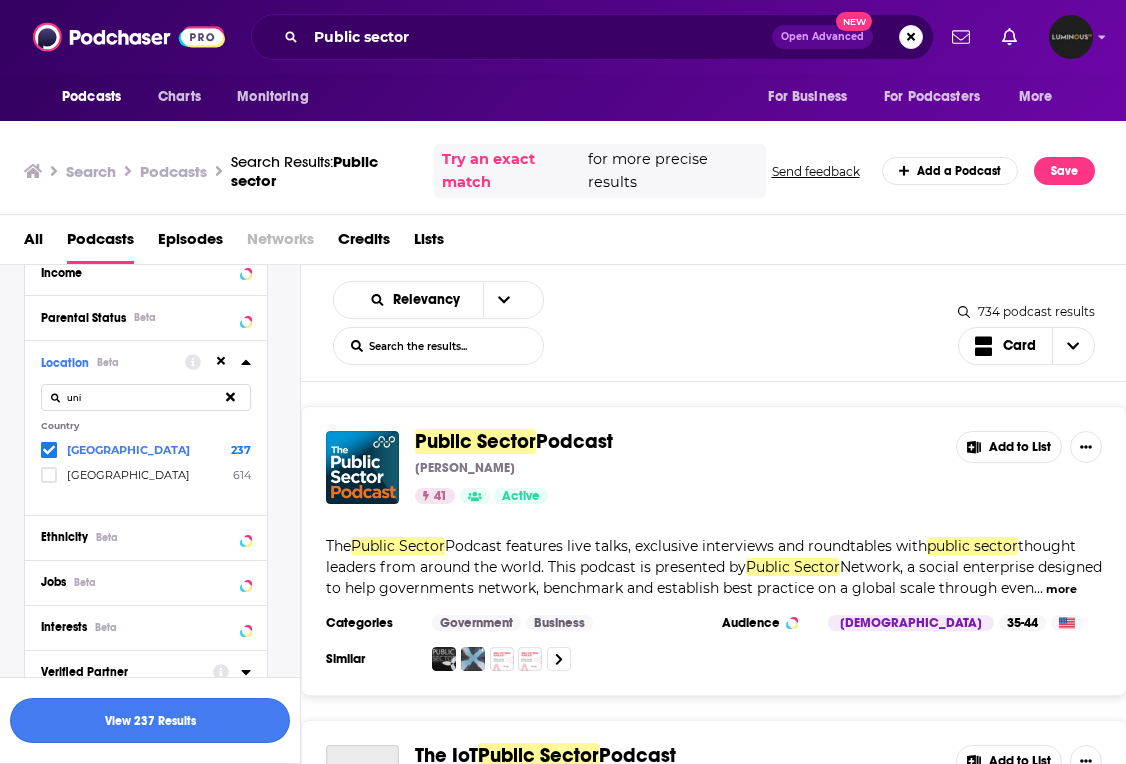 click on "View 237 Results" at bounding box center [150, 720] 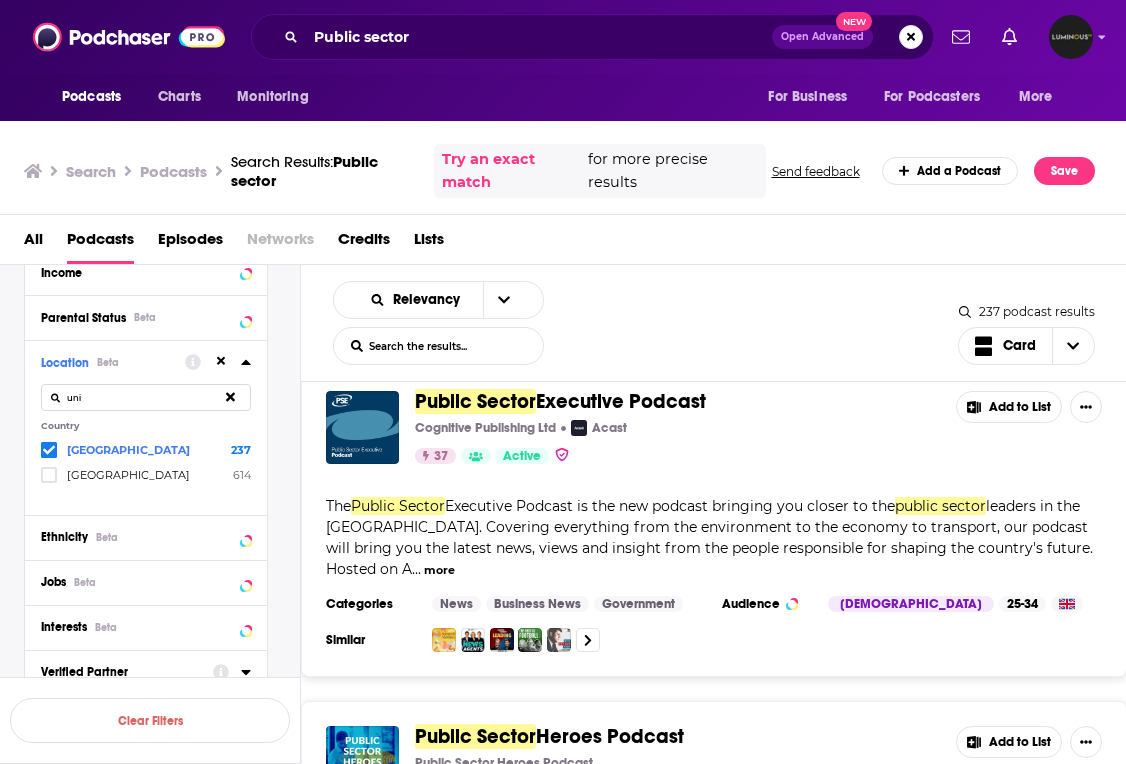 scroll, scrollTop: 44, scrollLeft: 0, axis: vertical 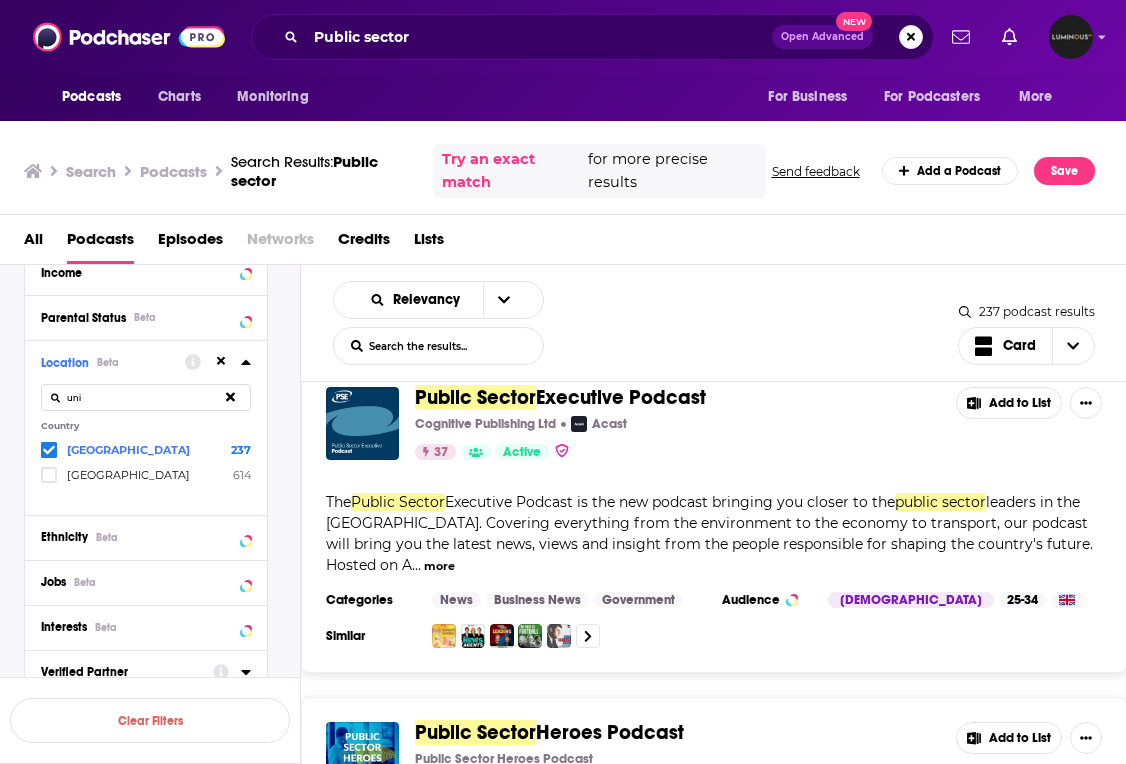 click on "Add to List" at bounding box center [1009, 403] 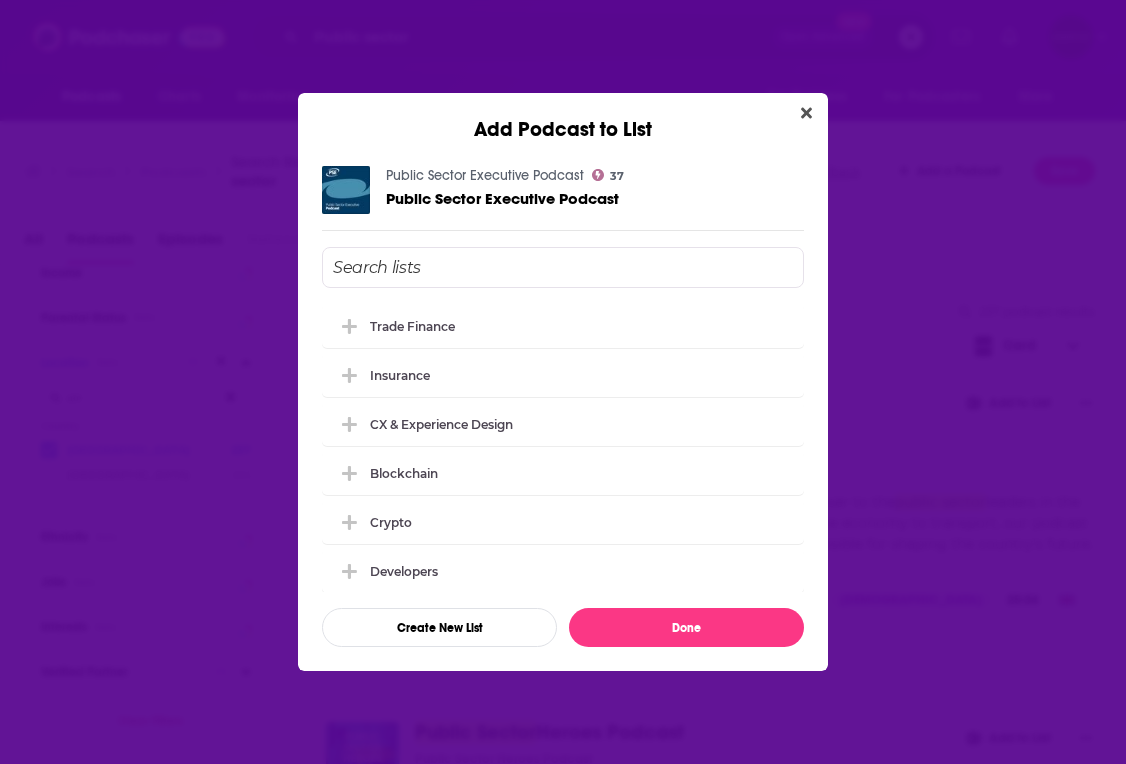 scroll, scrollTop: 0, scrollLeft: 0, axis: both 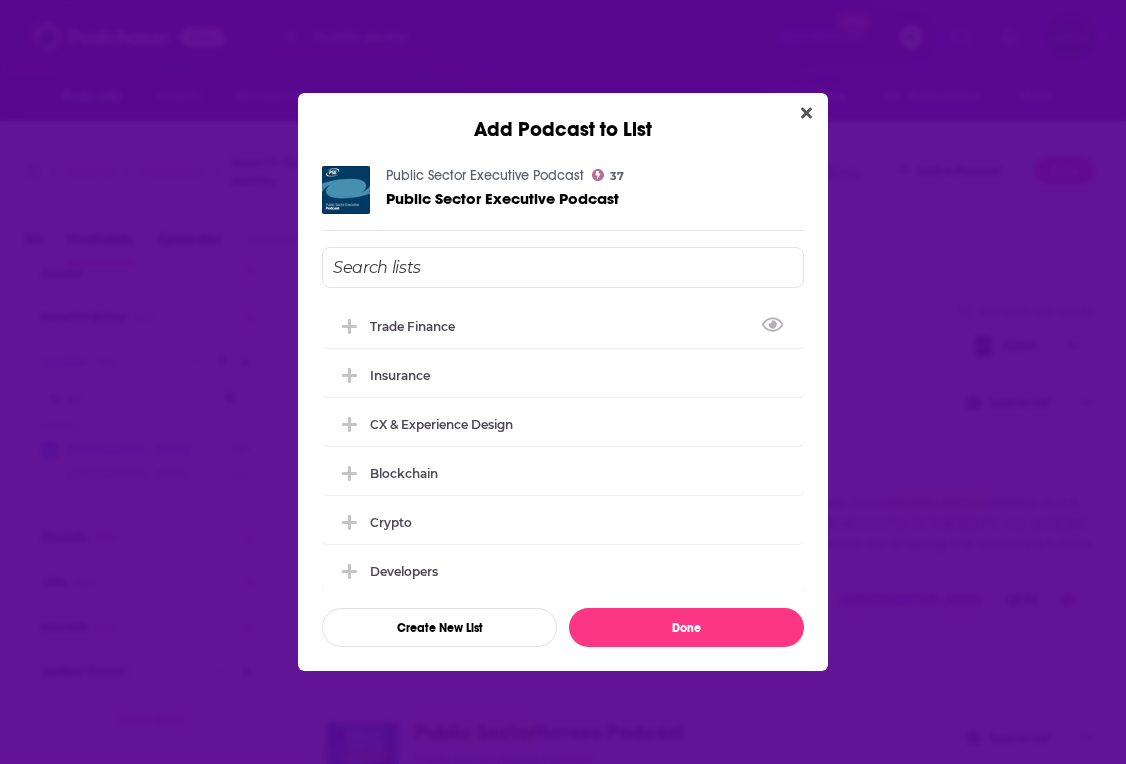 click at bounding box center [563, 267] 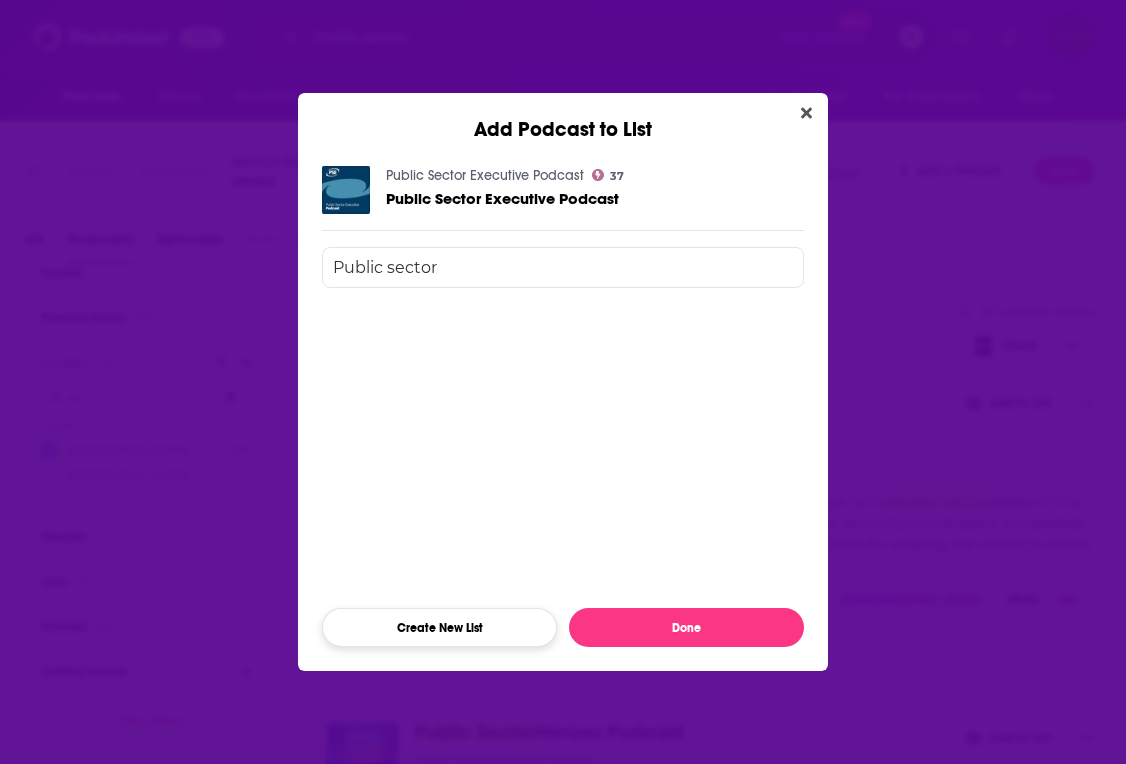 type on "Public sector" 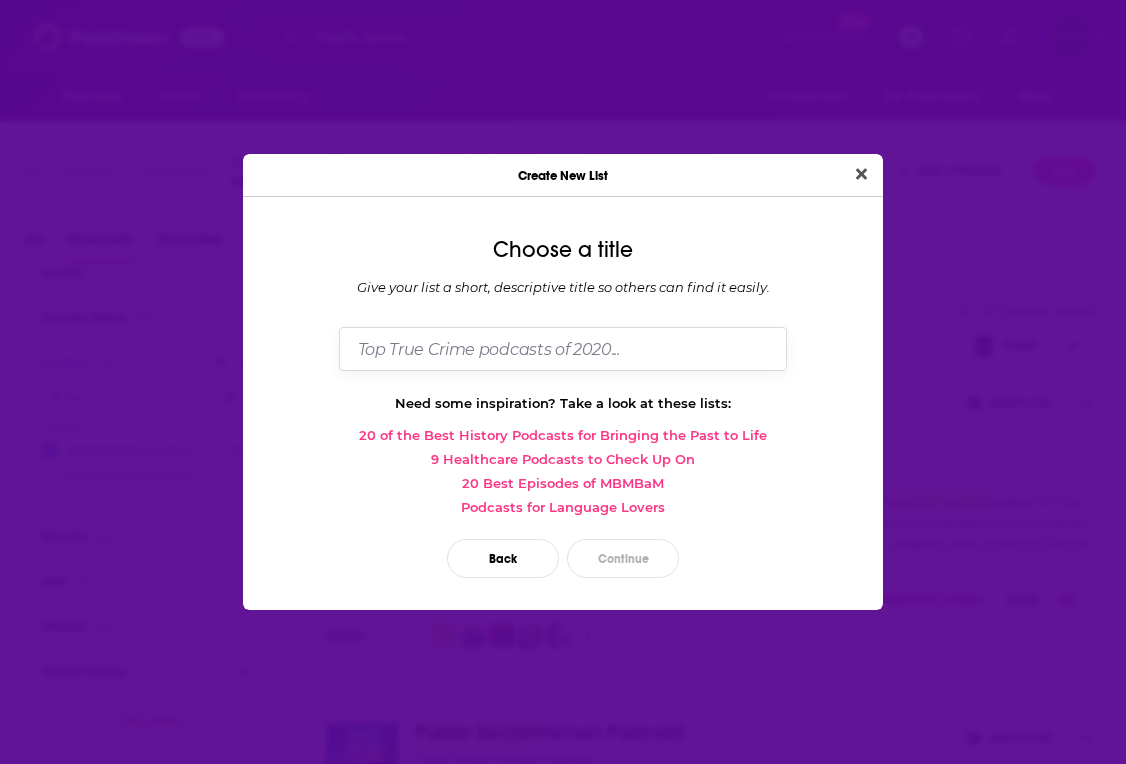 click at bounding box center (563, 348) 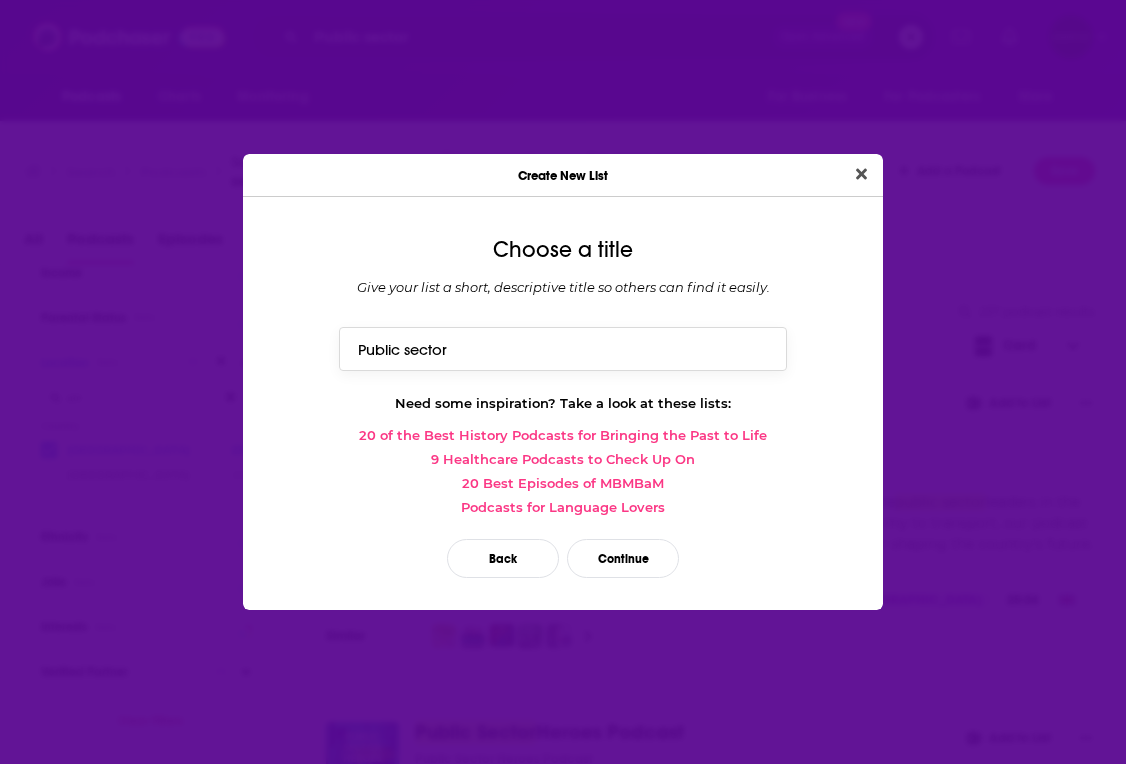 type on "Public sector" 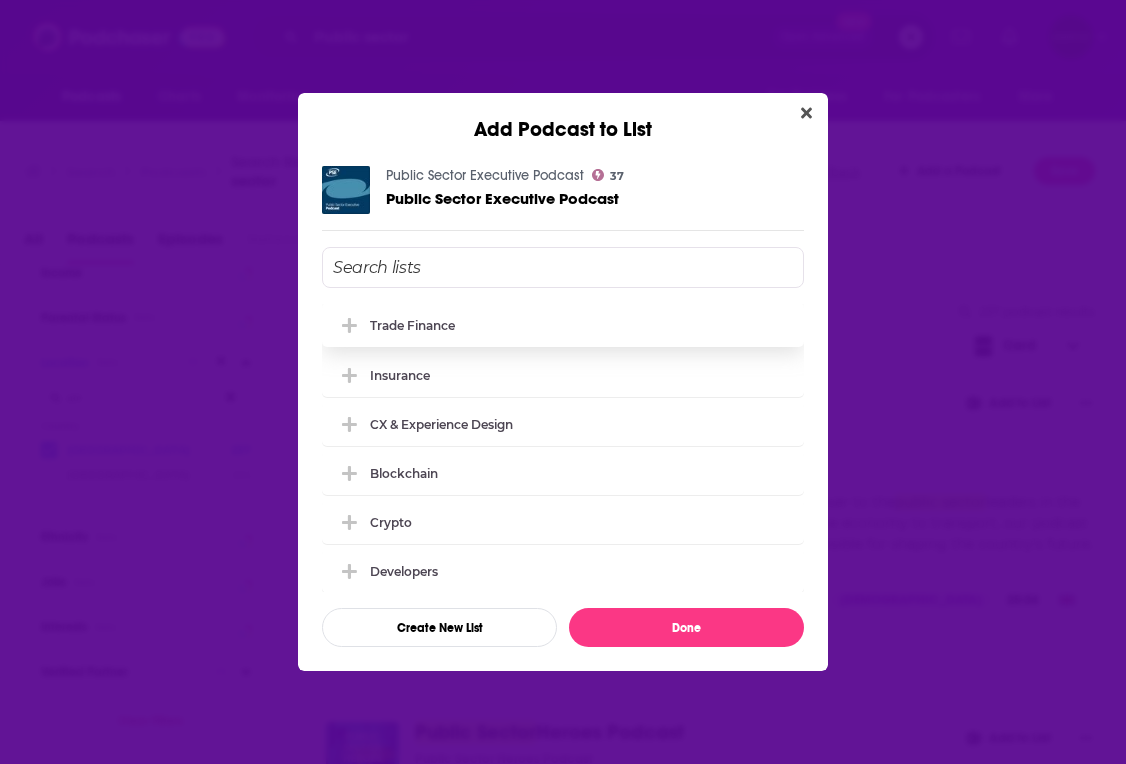 scroll, scrollTop: 0, scrollLeft: 0, axis: both 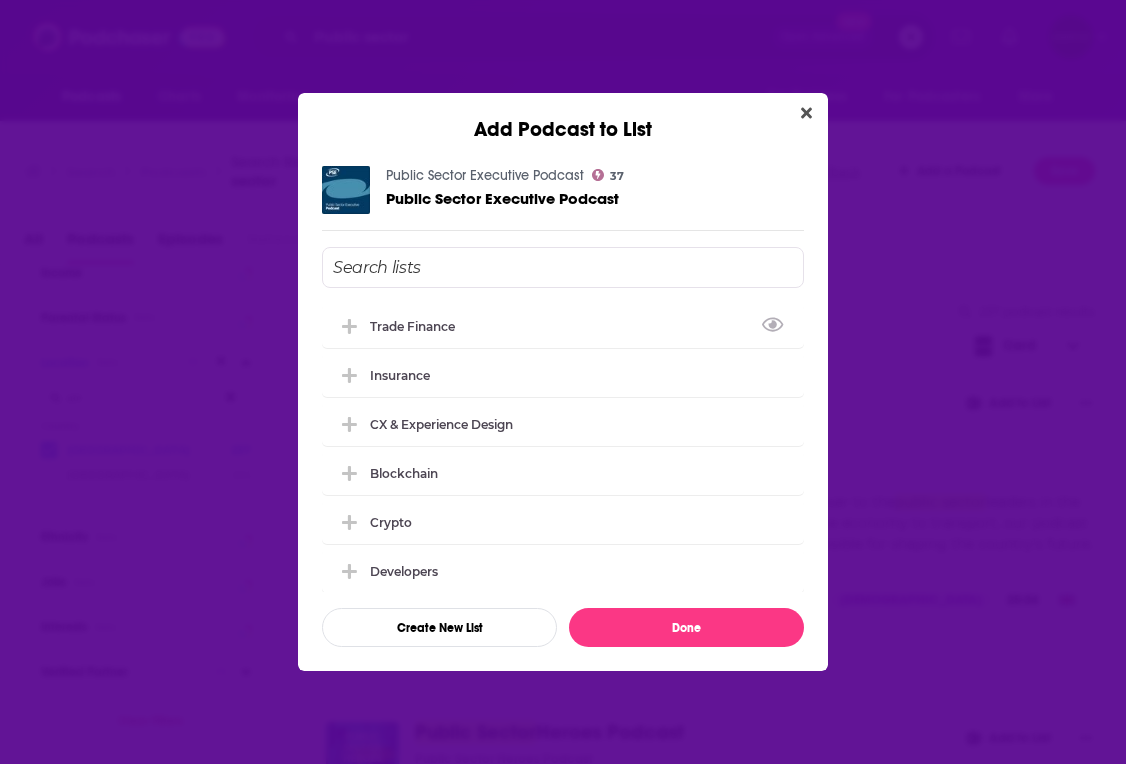 click at bounding box center [563, 267] 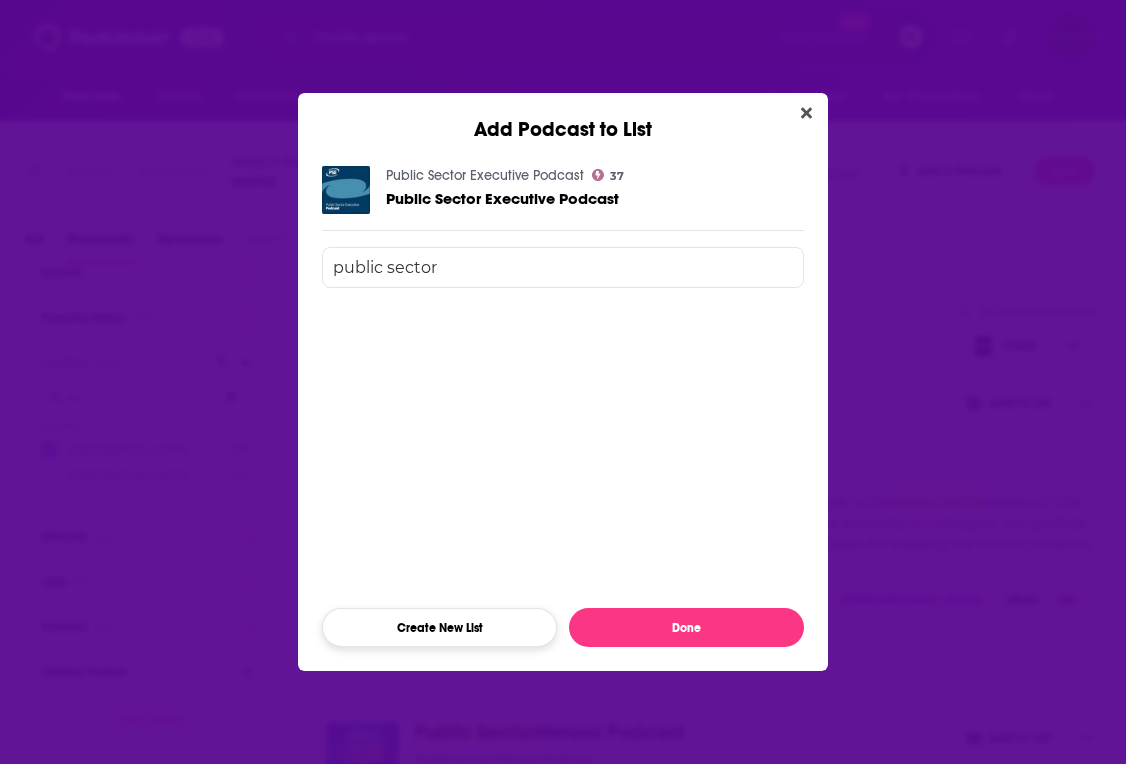 type on "public sector" 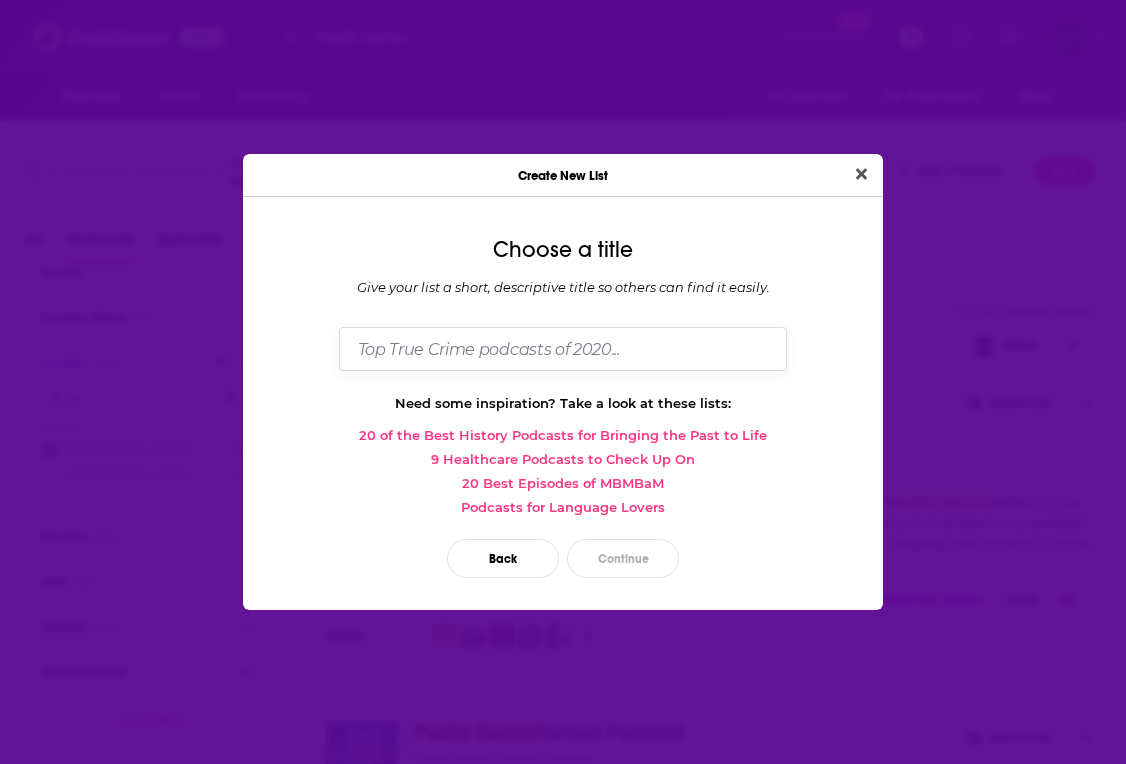 click at bounding box center (563, 348) 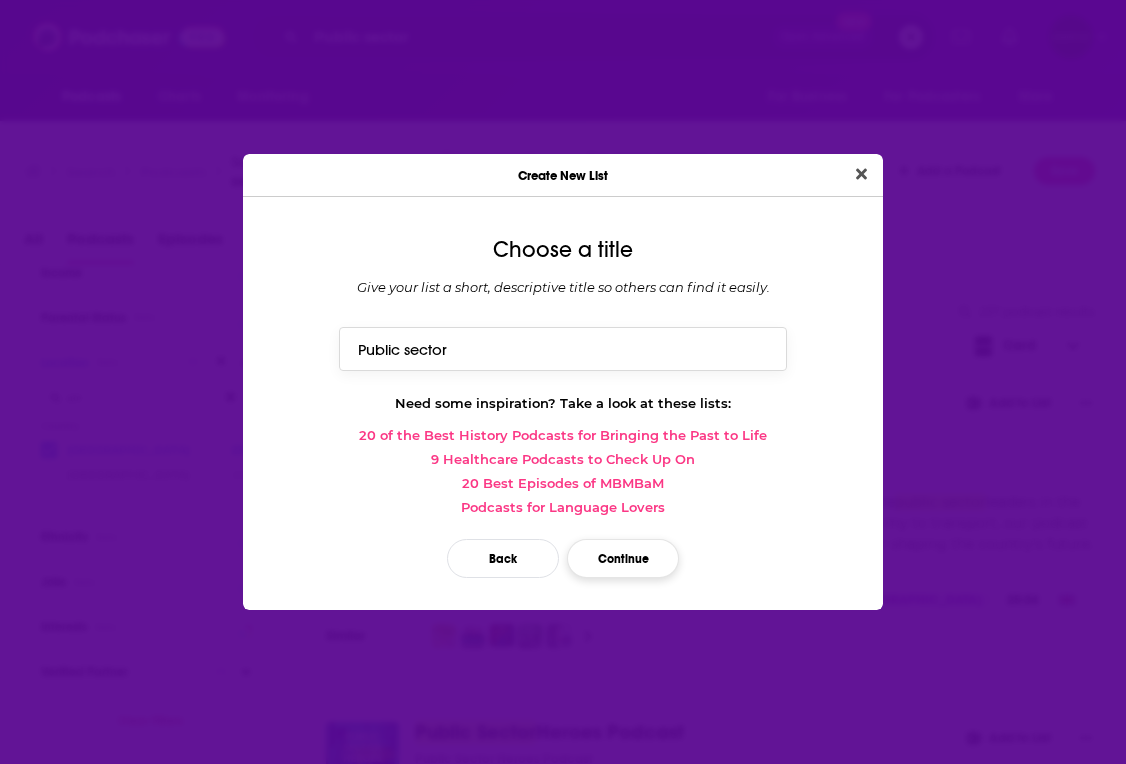 type on "Public sector" 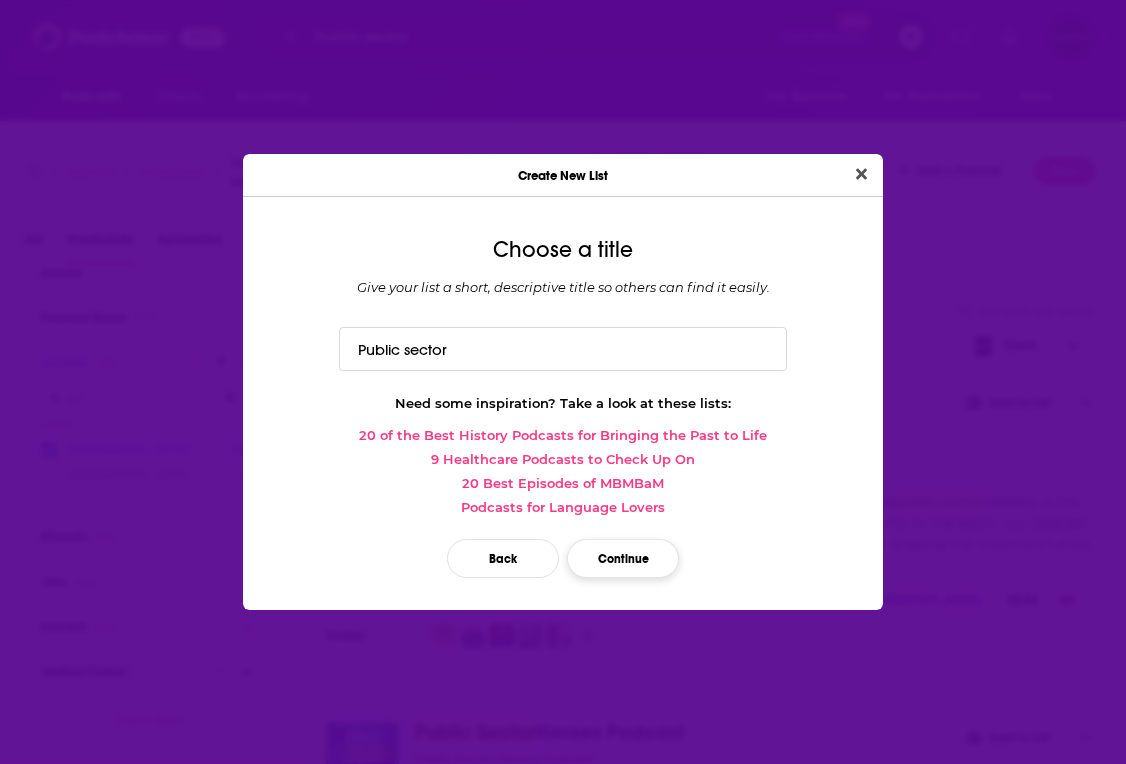 click on "Continue" at bounding box center [623, 558] 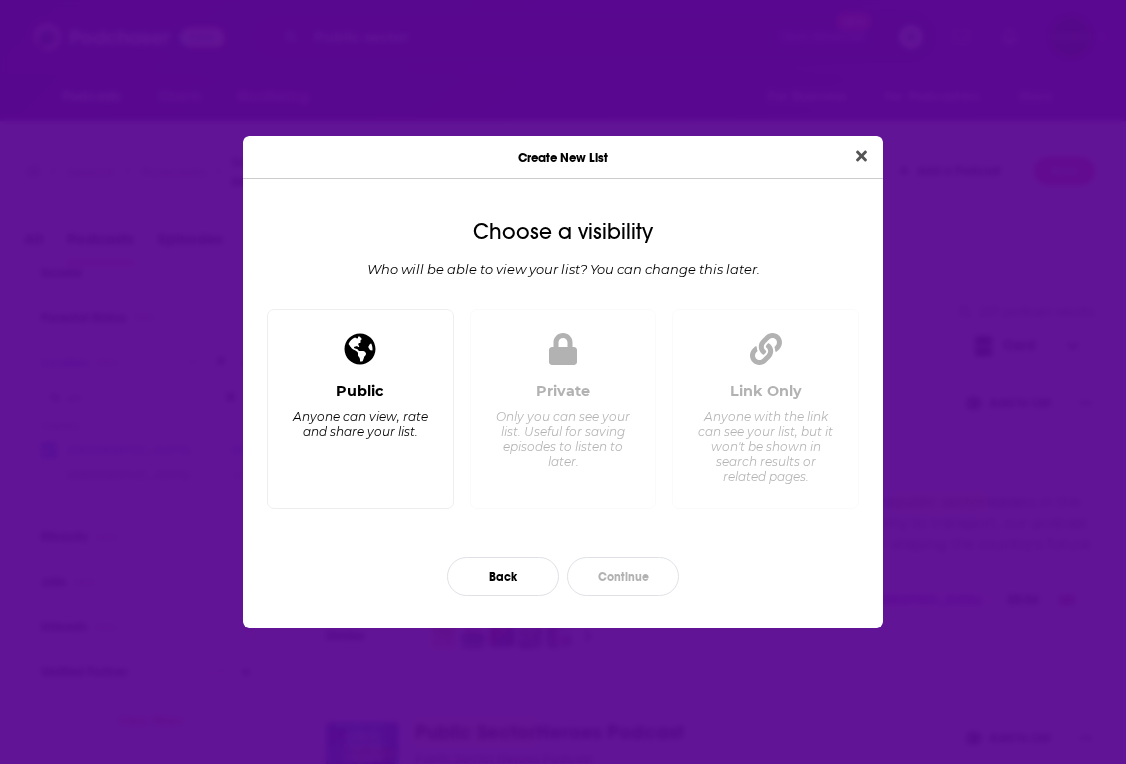 click on "Public Anyone can view, rate and share your list." at bounding box center [360, 437] 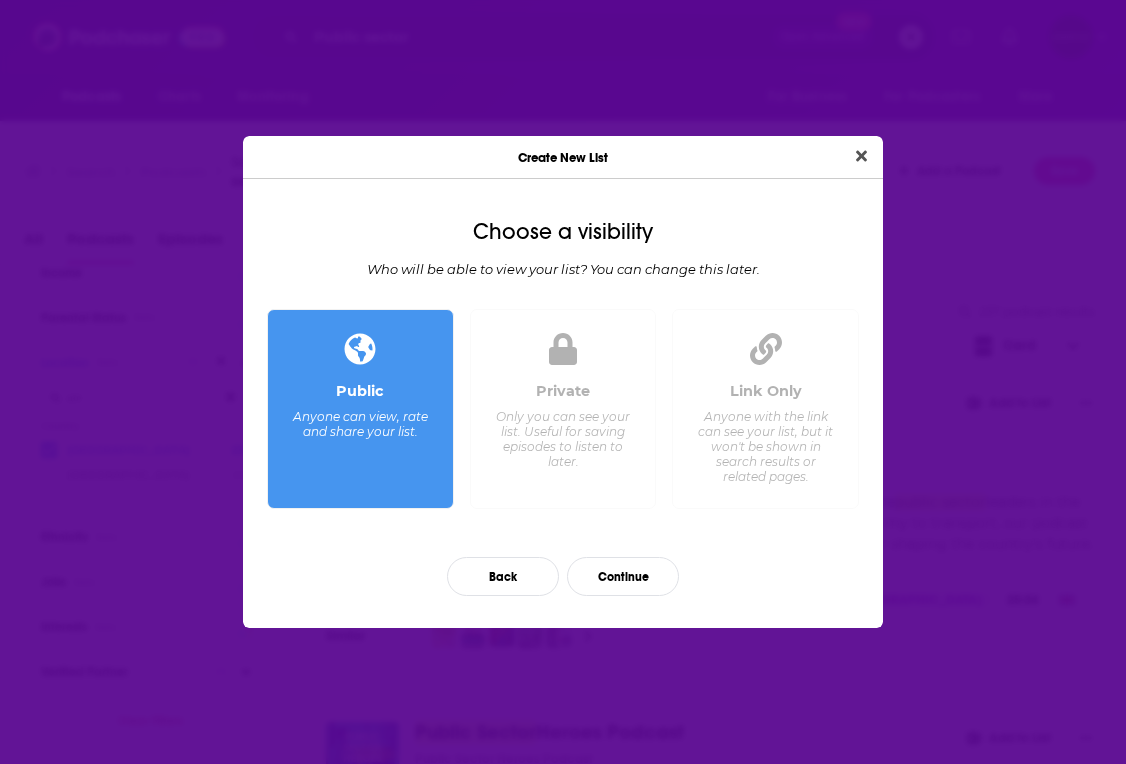 click on "Only you can see your list. Useful for saving episodes to listen to later." at bounding box center (562, 439) 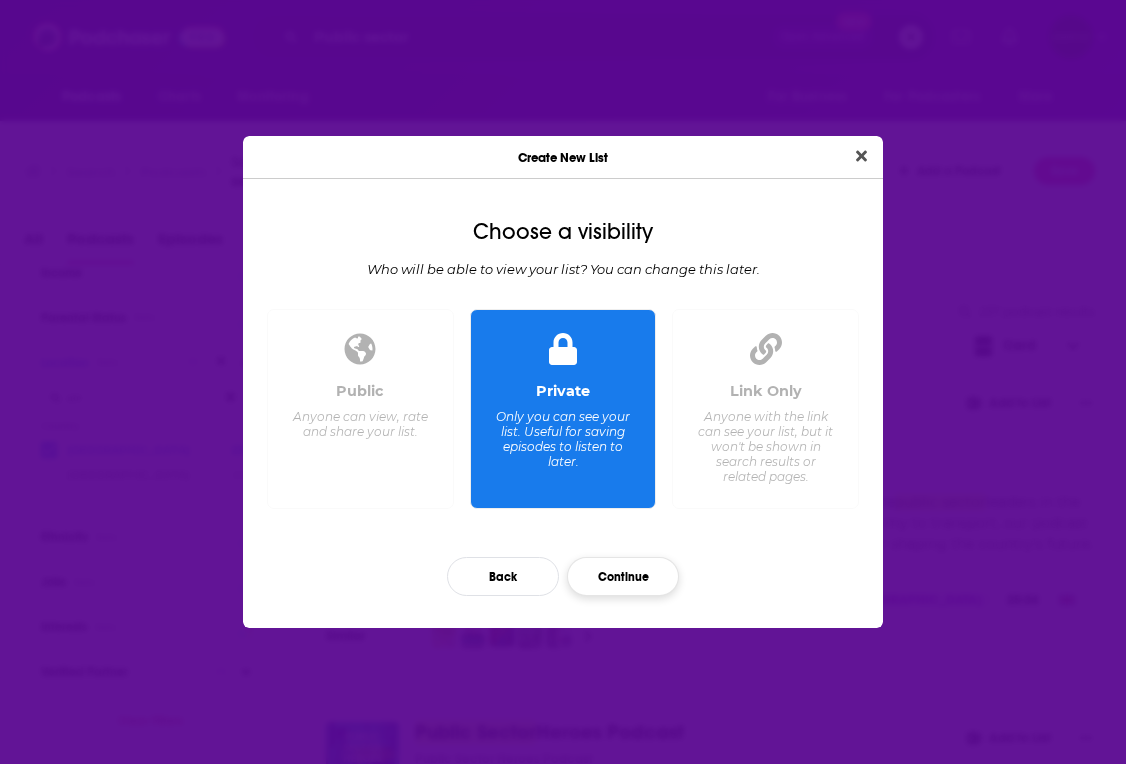click on "Continue" at bounding box center [623, 576] 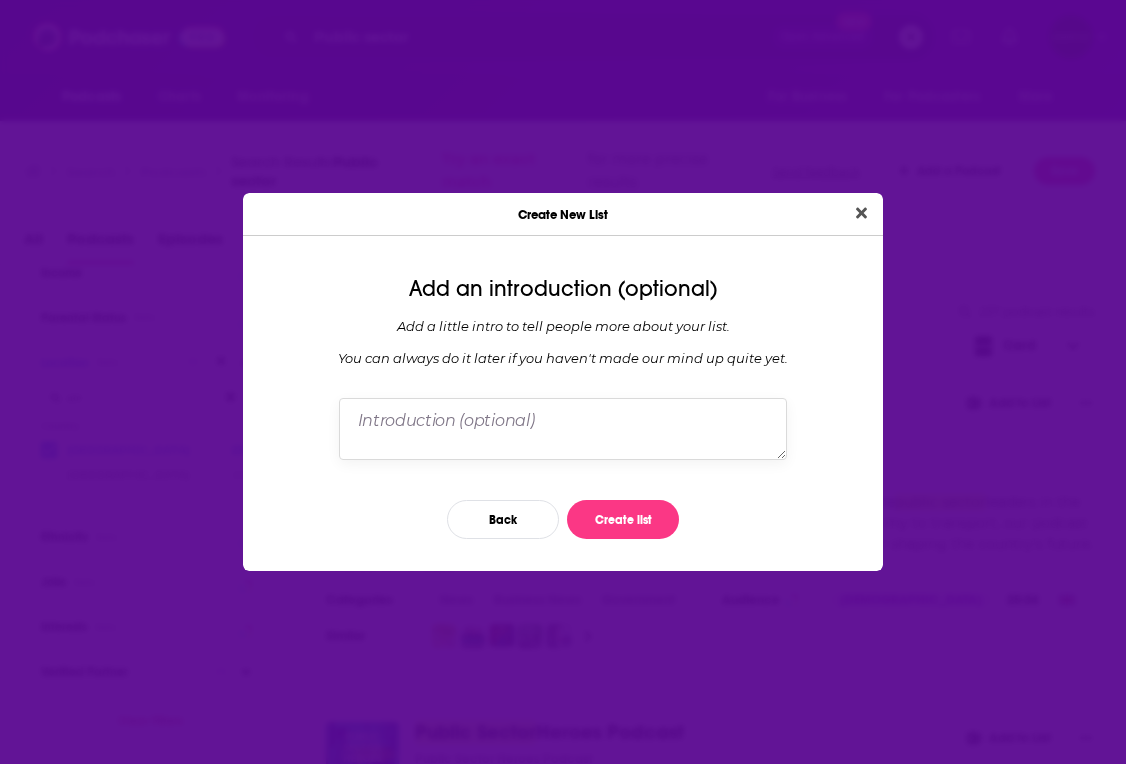click at bounding box center (563, 429) 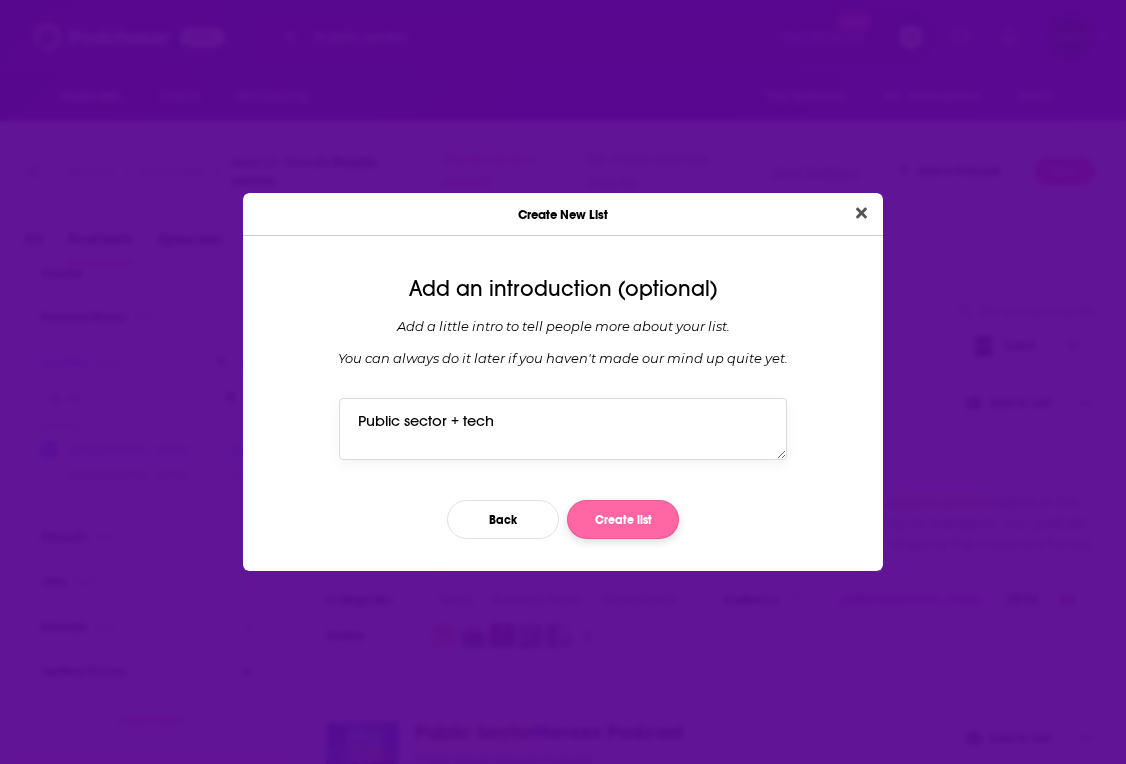 type on "Public sector + tech" 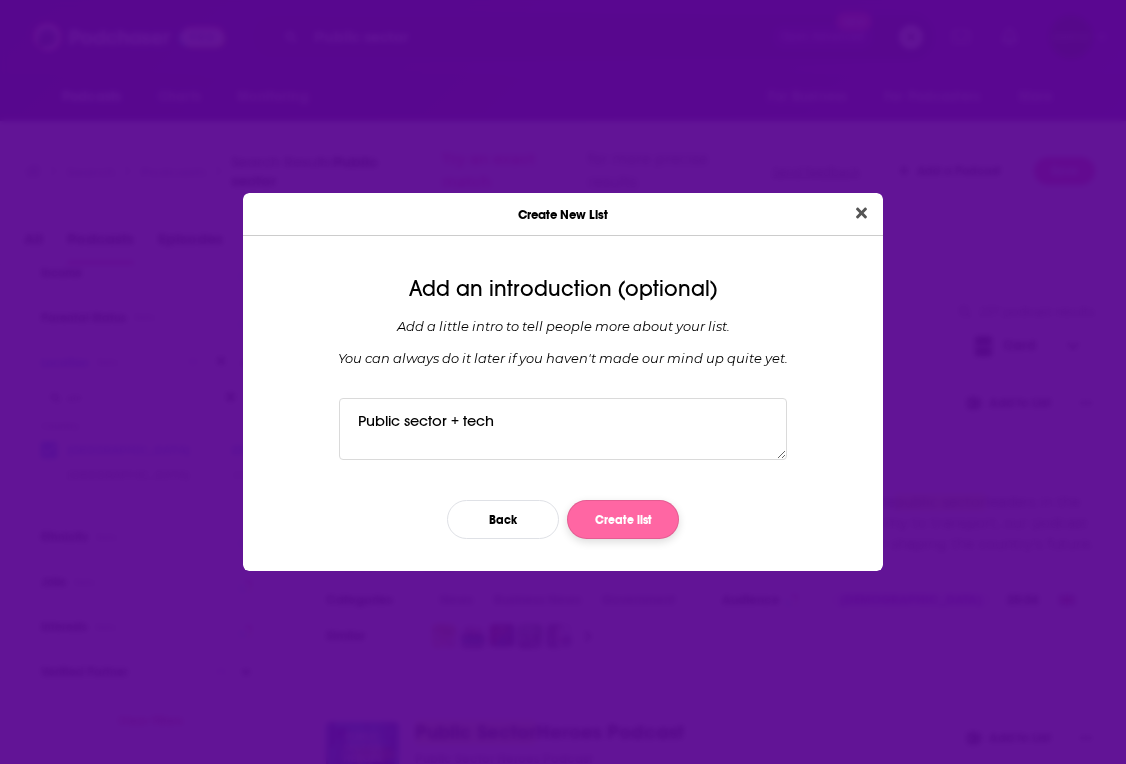 click on "Create list" at bounding box center (623, 519) 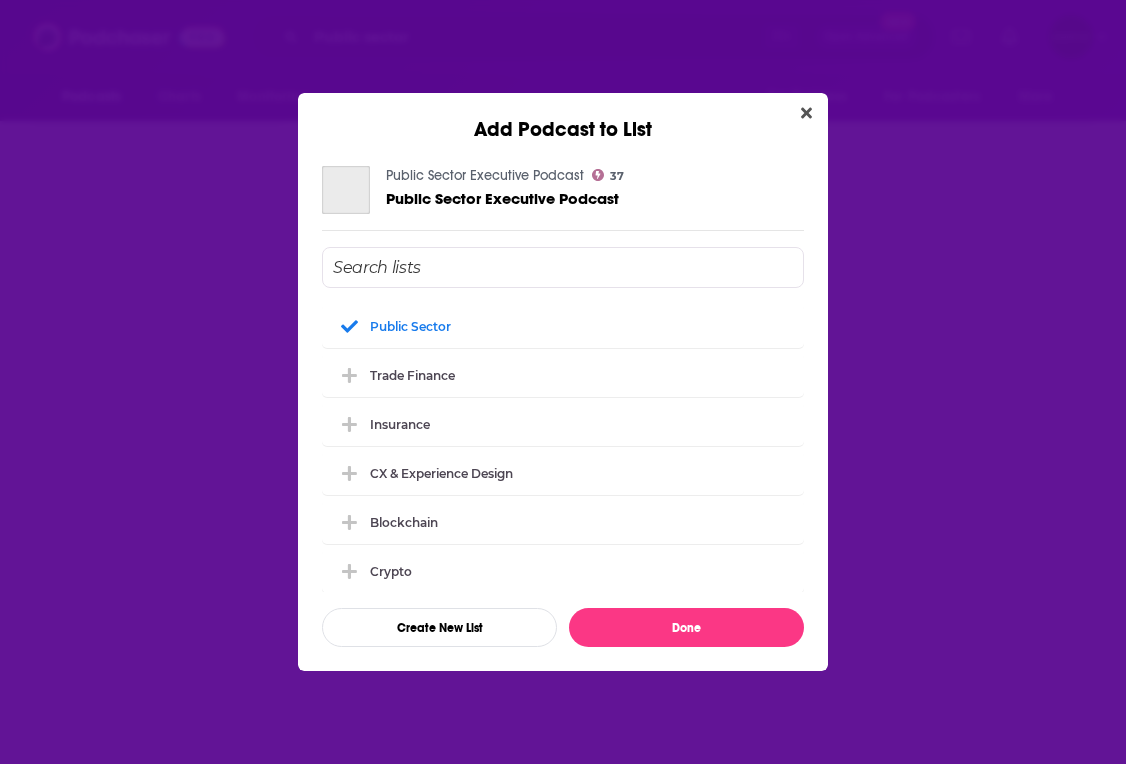 type 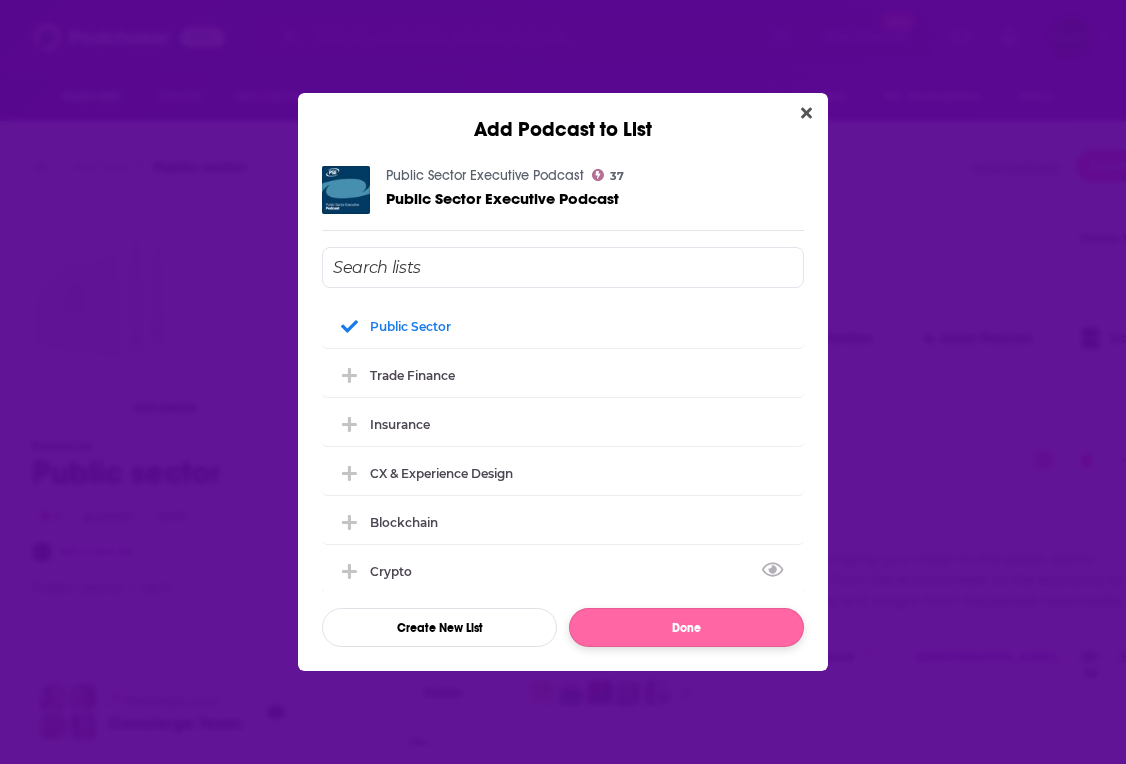 click on "Done" at bounding box center [686, 627] 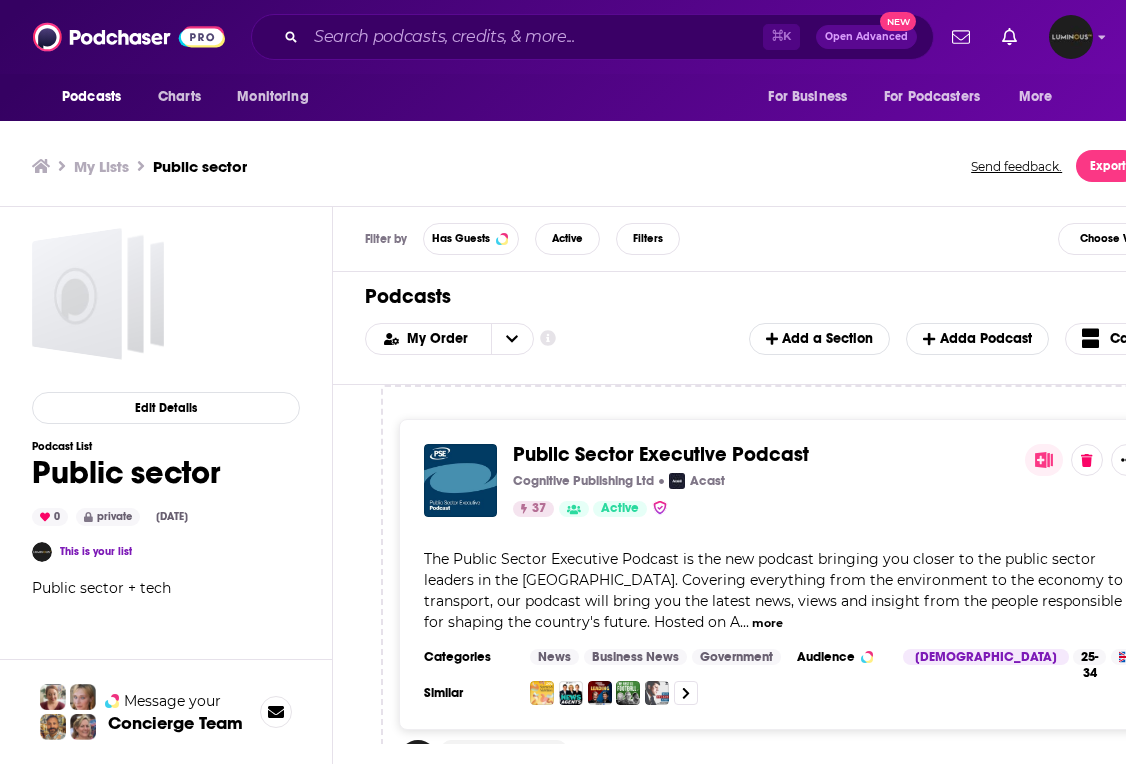 click at bounding box center [1043, 460] 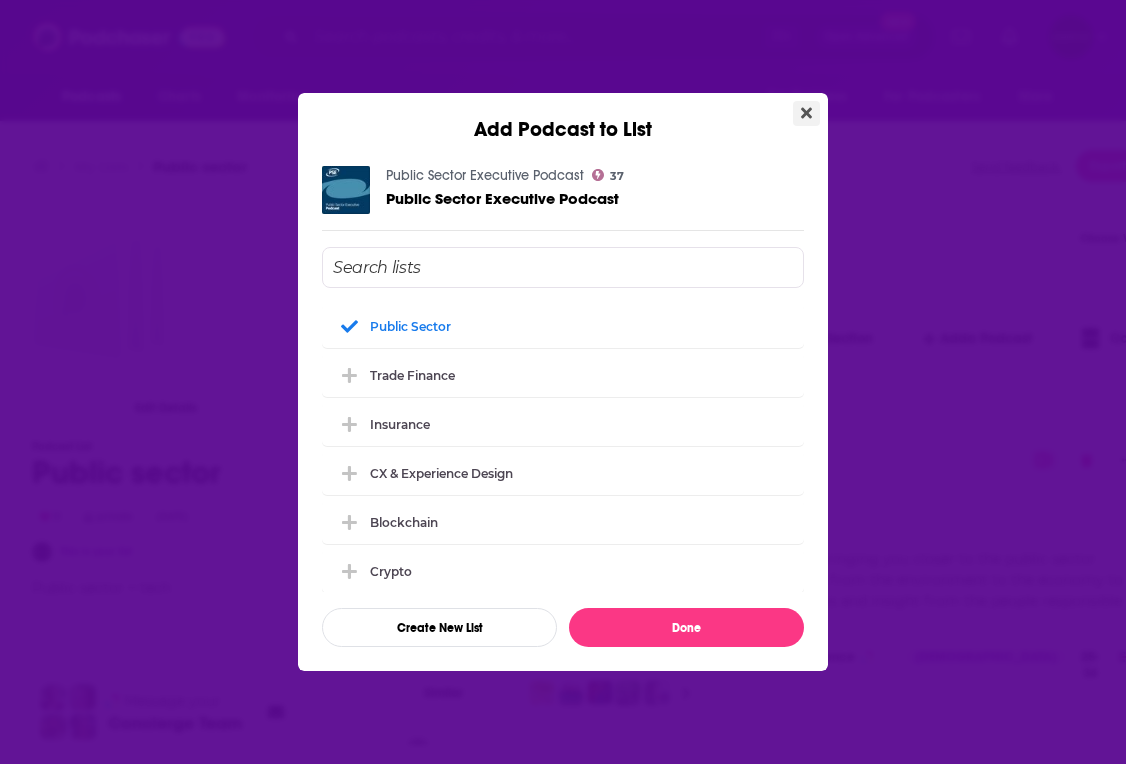 click 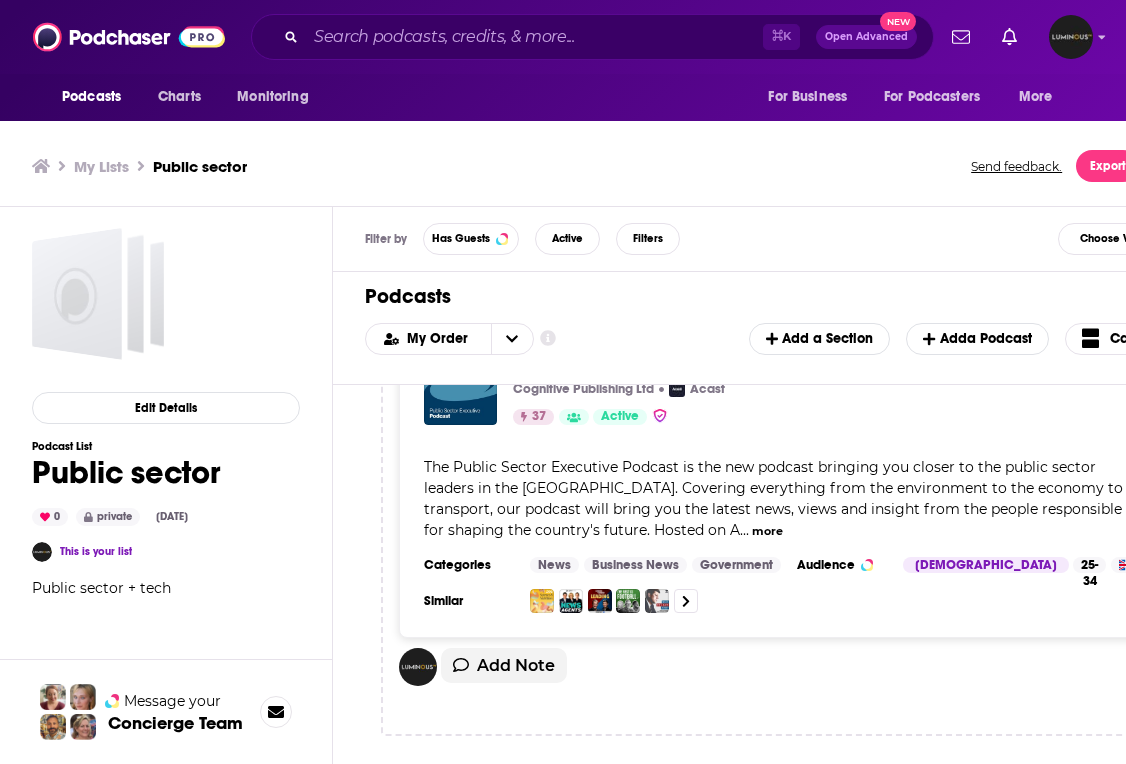 scroll, scrollTop: 92, scrollLeft: 0, axis: vertical 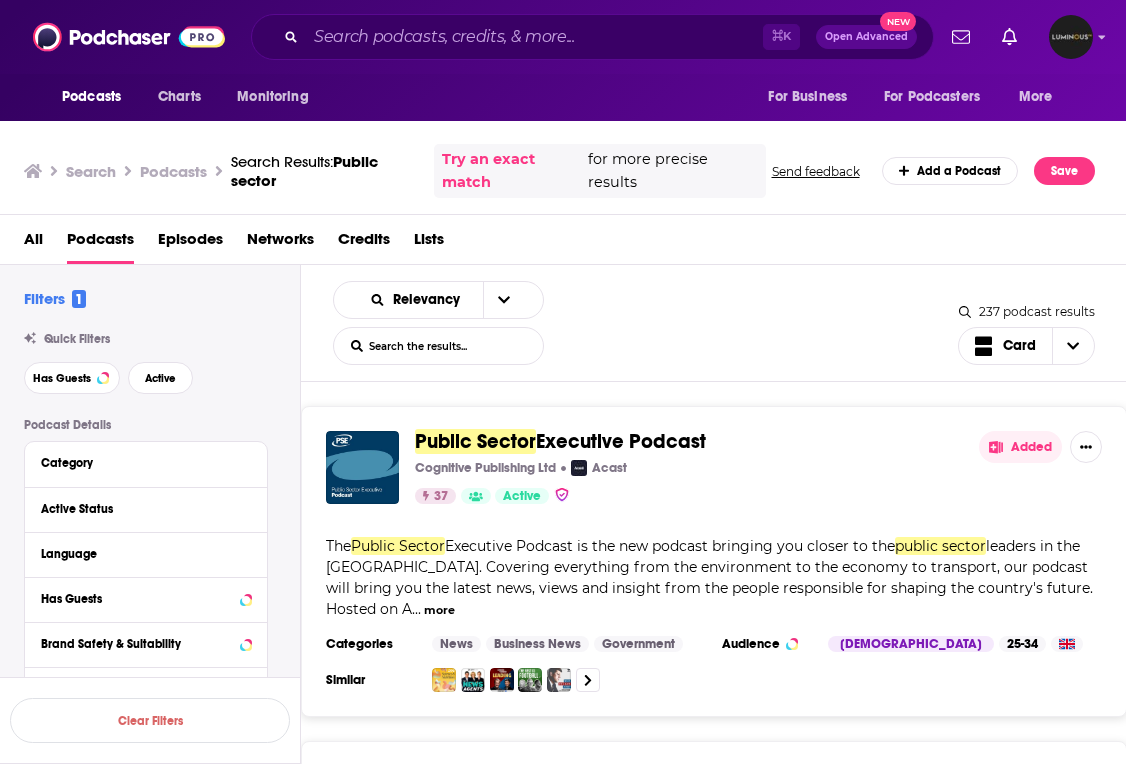 click on "All Podcasts Episodes Networks Credits Lists" at bounding box center (567, 243) 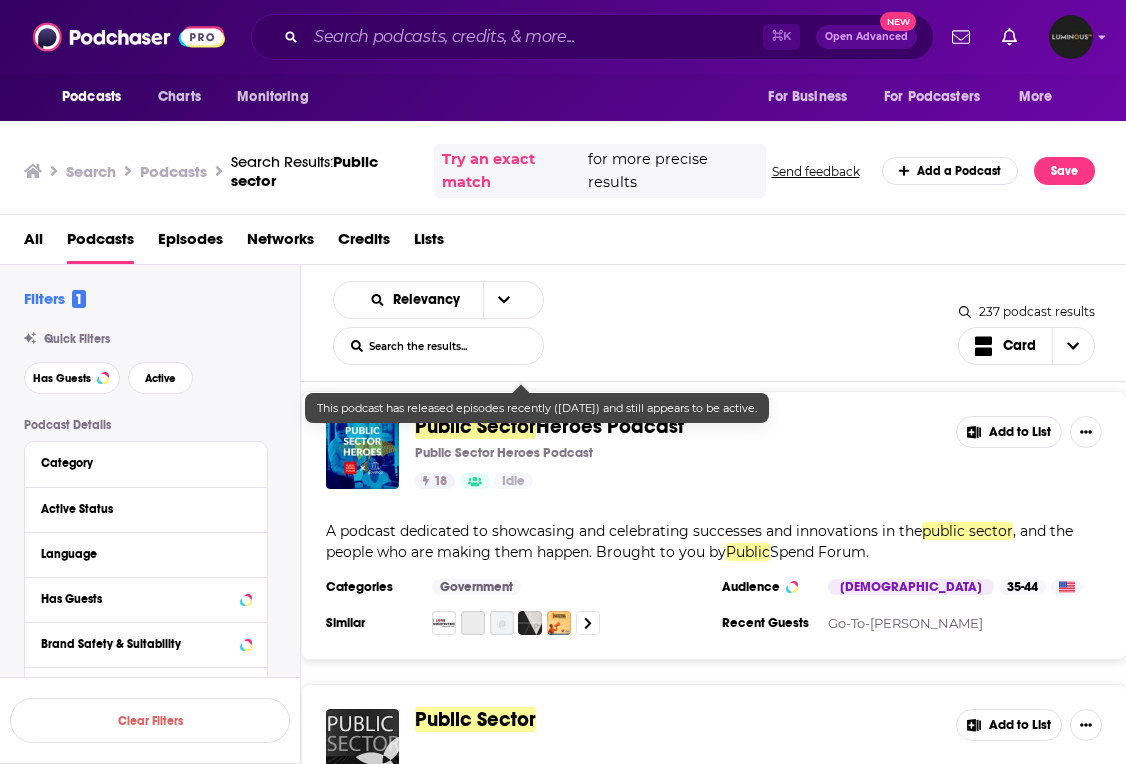 scroll, scrollTop: 348, scrollLeft: 0, axis: vertical 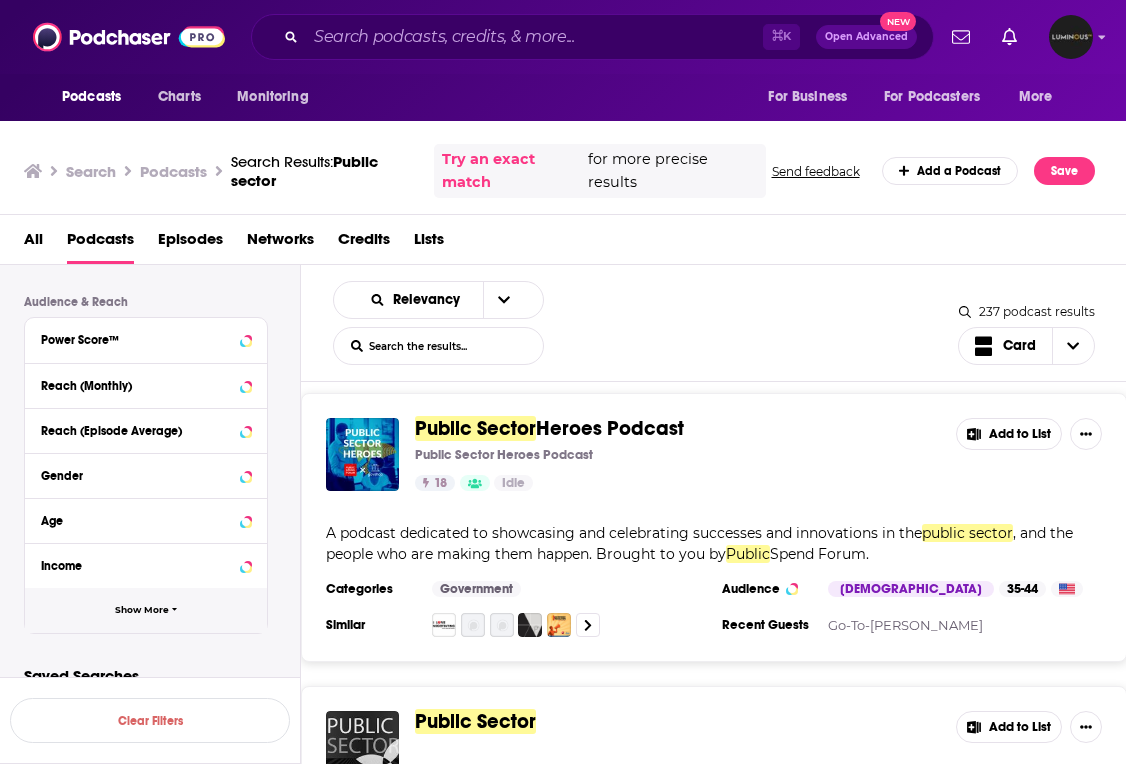 click 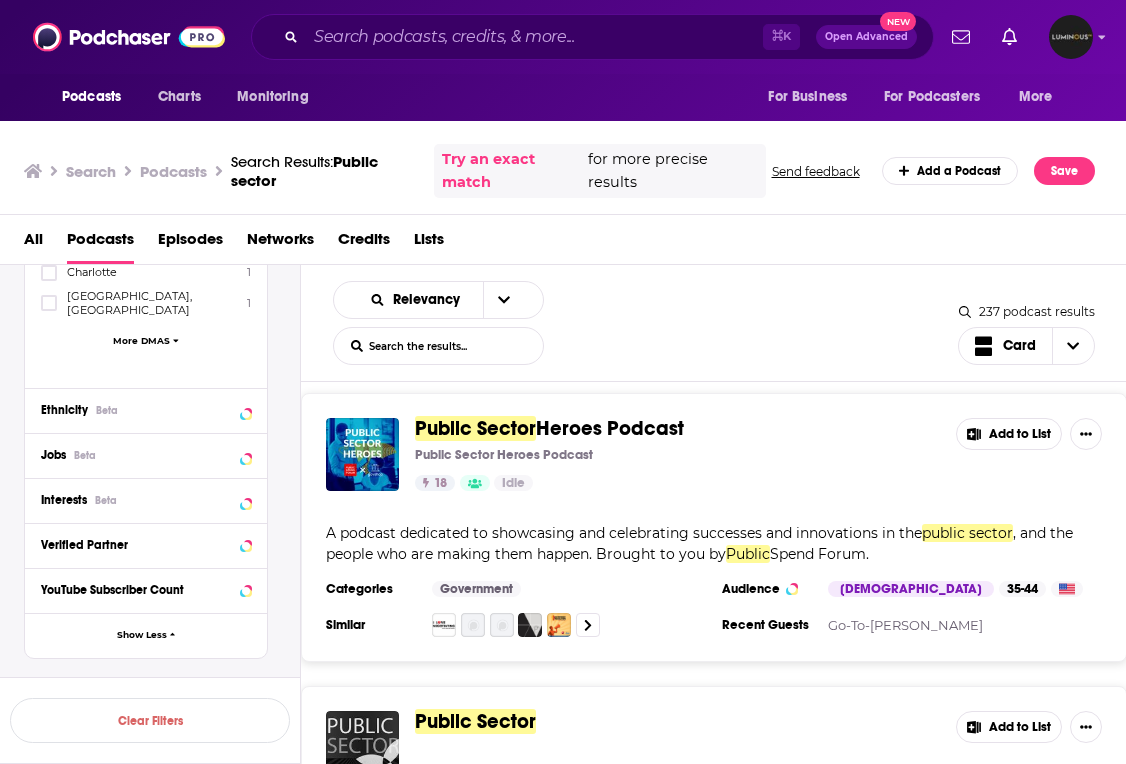 scroll, scrollTop: 1237, scrollLeft: 0, axis: vertical 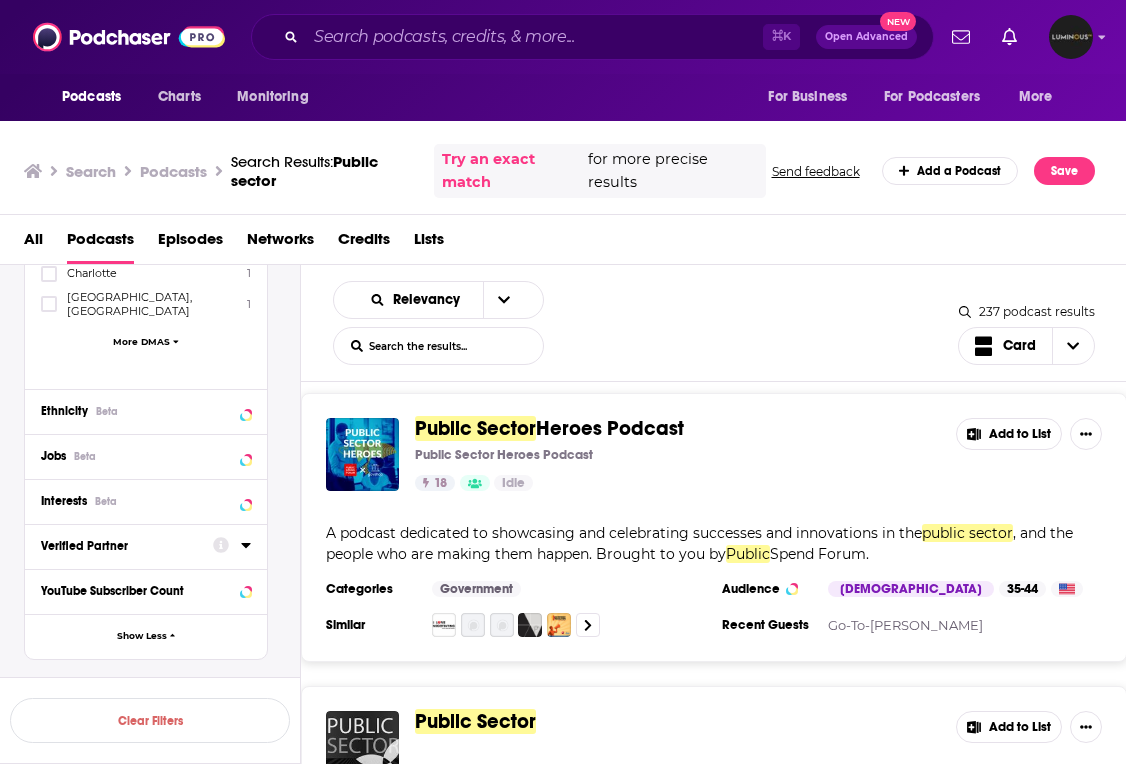 click on "Public Sector Heroes Podcast" at bounding box center [677, 455] 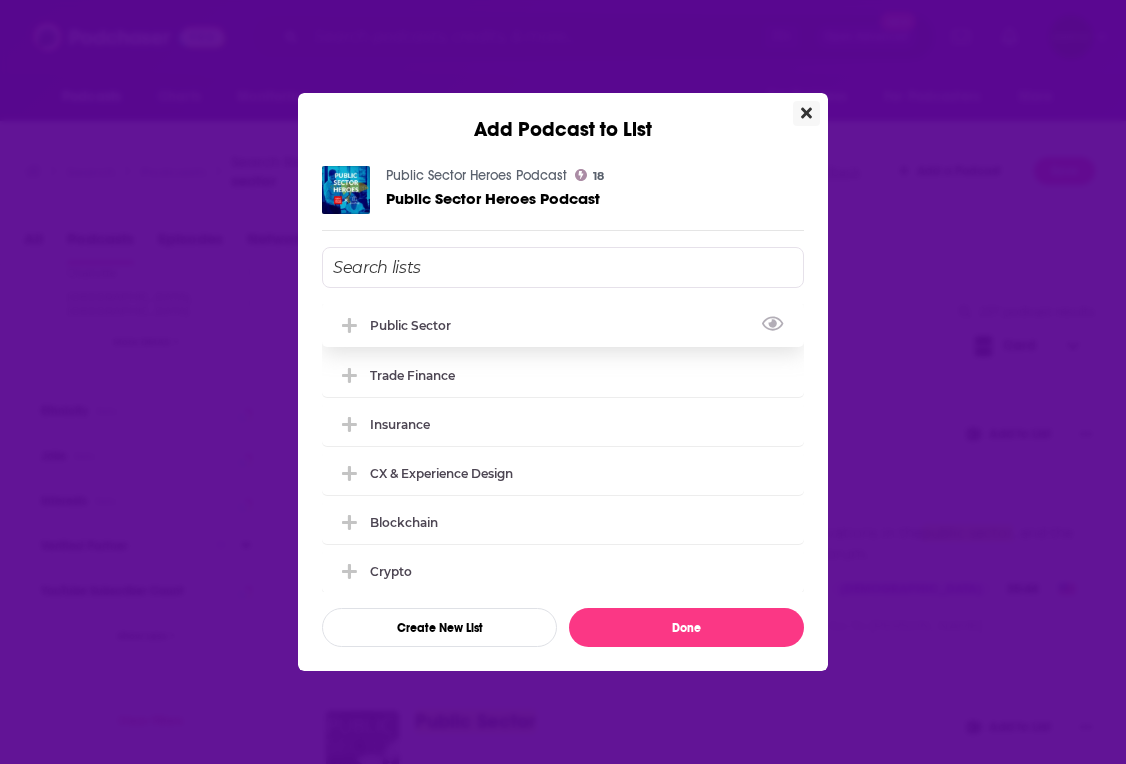 click on "Public sector" at bounding box center [416, 325] 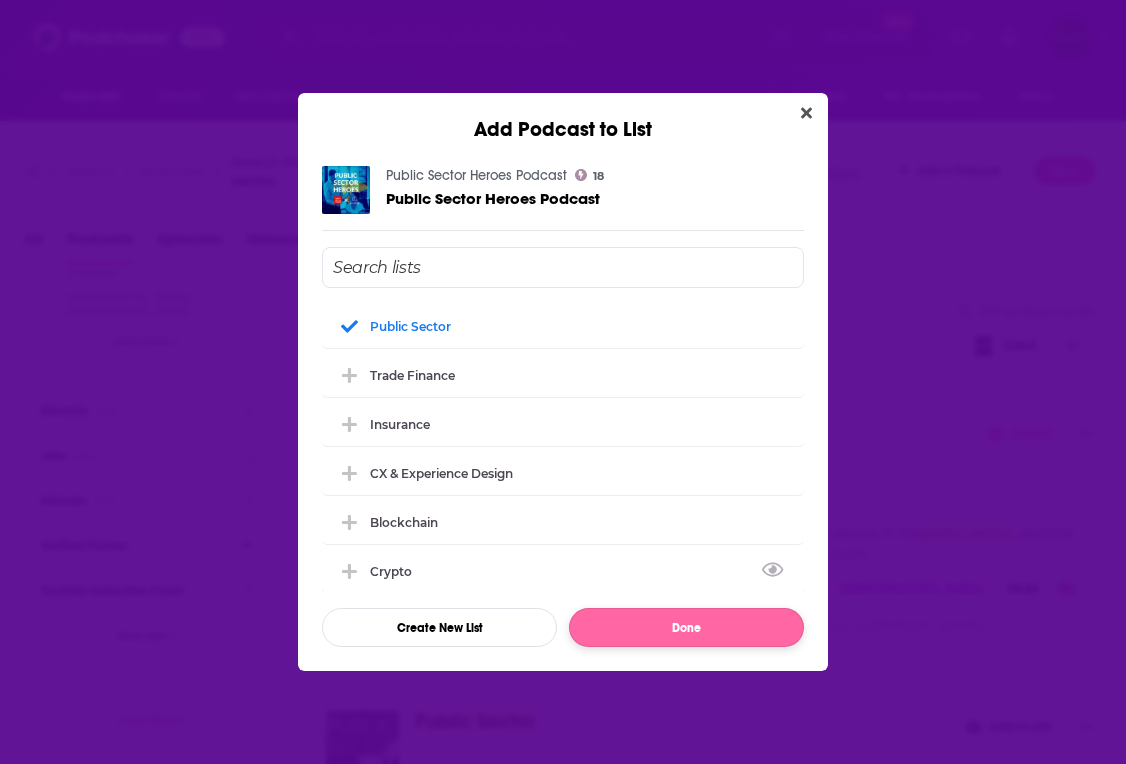 click on "Done" at bounding box center (686, 627) 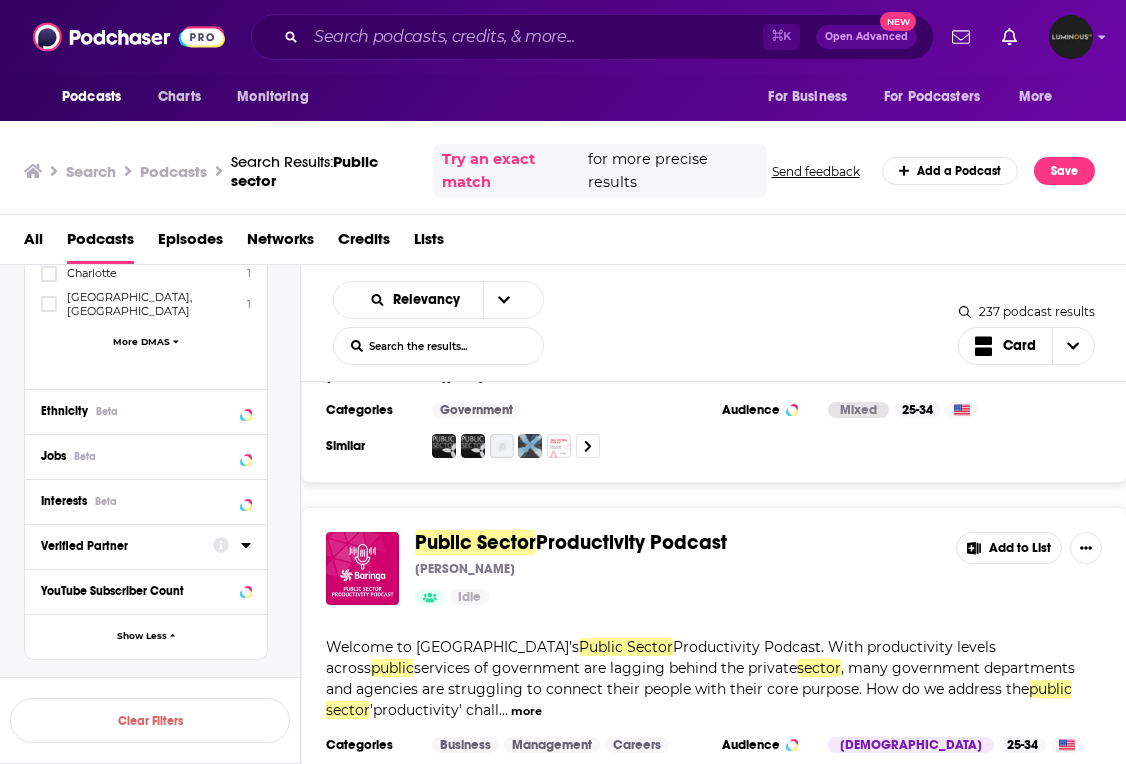 scroll, scrollTop: 1566, scrollLeft: 0, axis: vertical 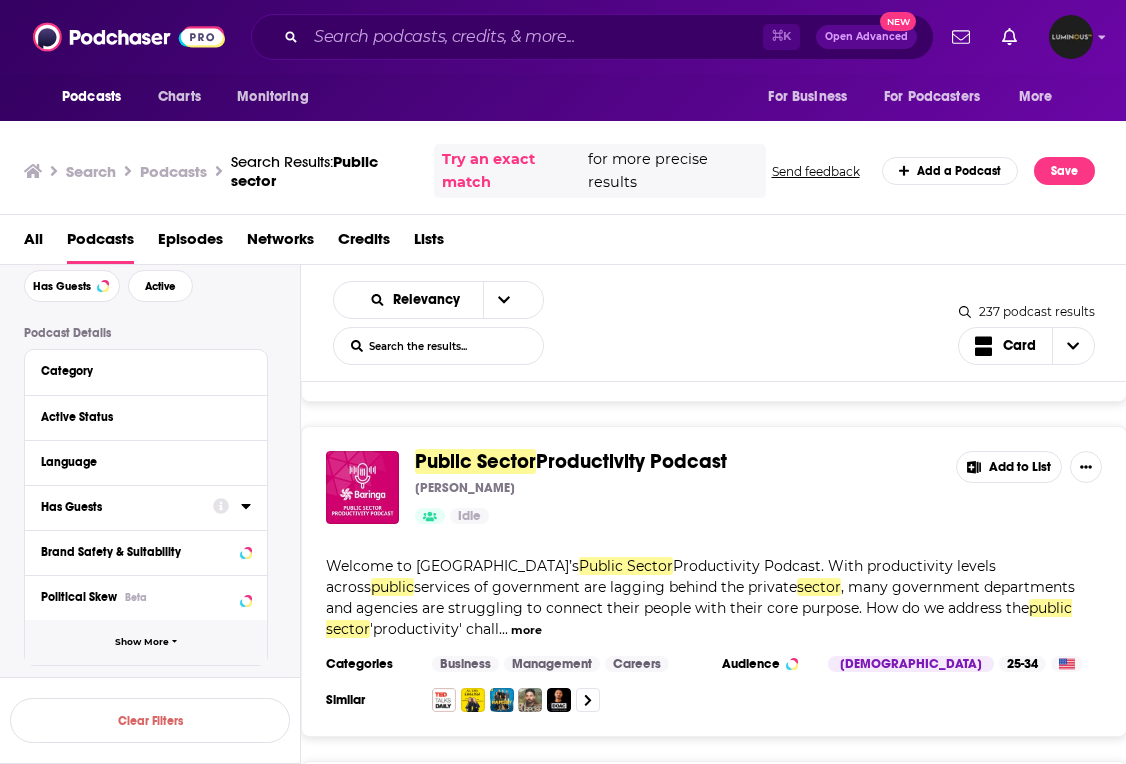 click on "Show More" at bounding box center (146, 642) 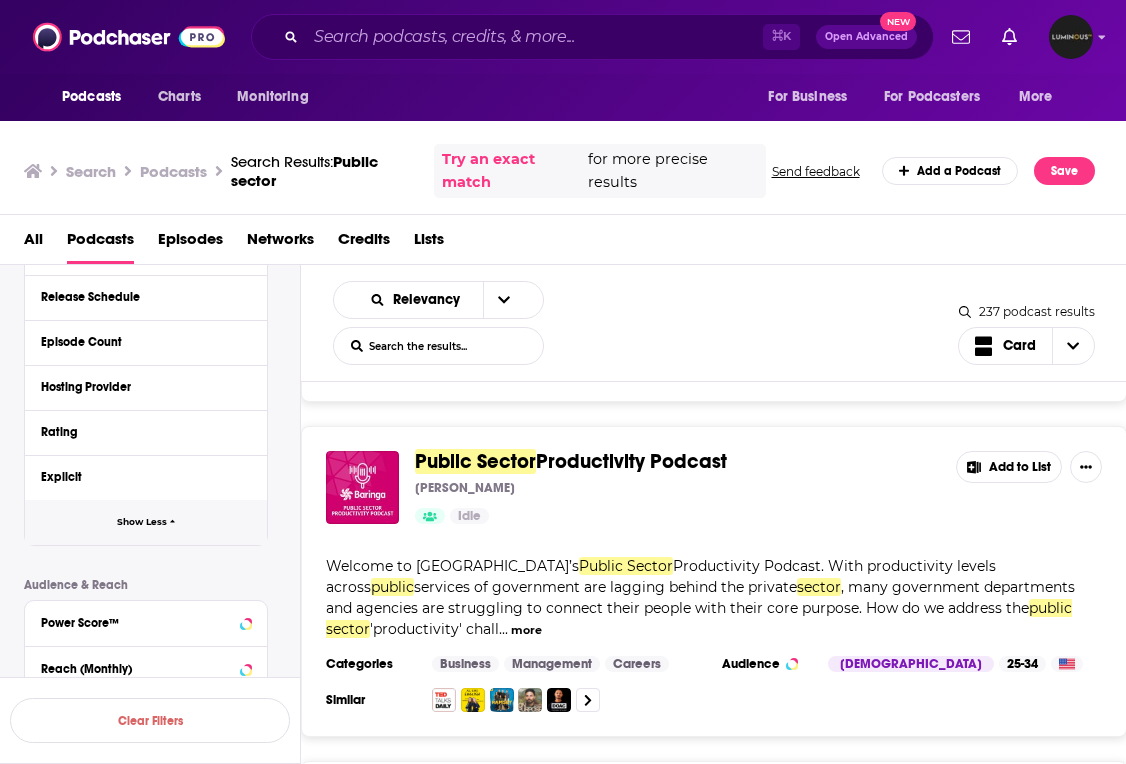 scroll, scrollTop: 618, scrollLeft: 0, axis: vertical 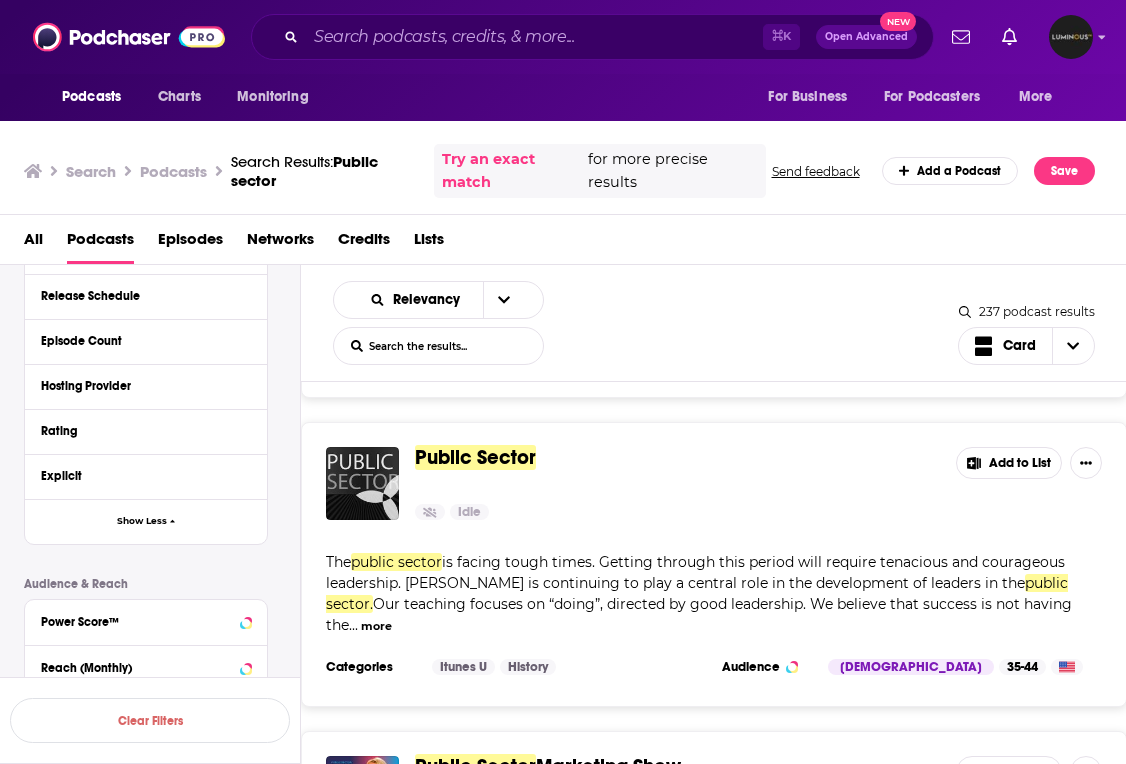click on "Add to List" at bounding box center [1009, 463] 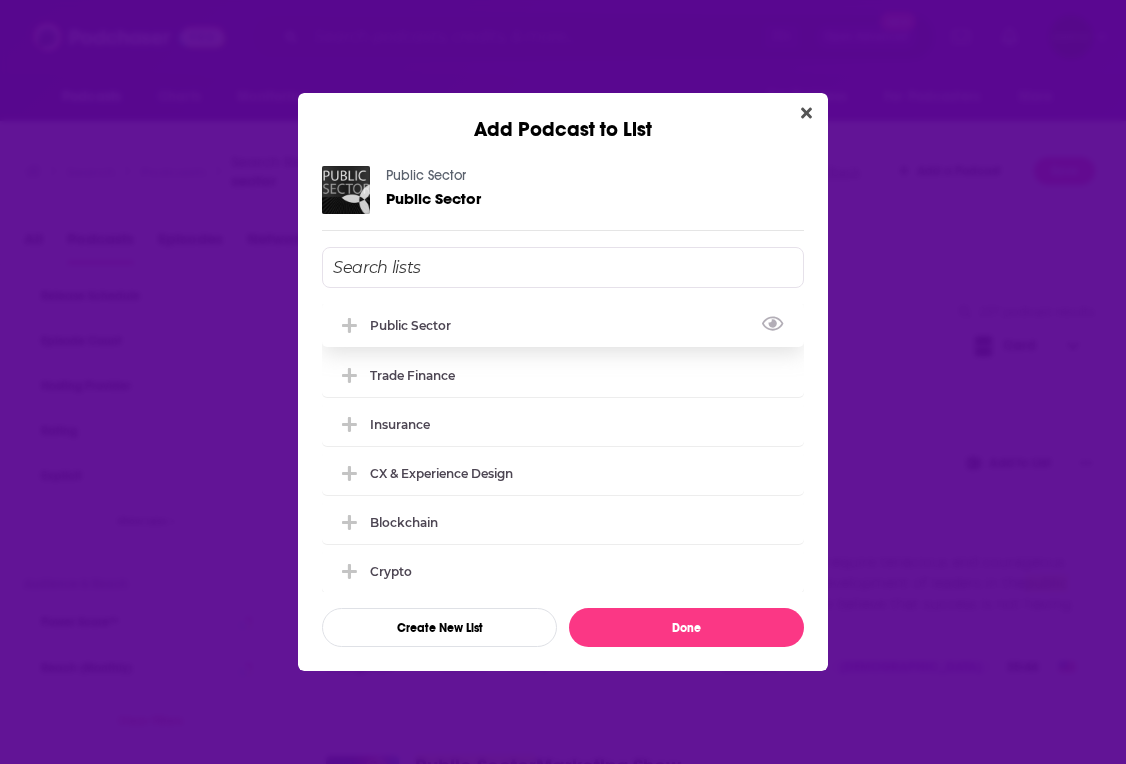 click on "Public sector" at bounding box center [416, 325] 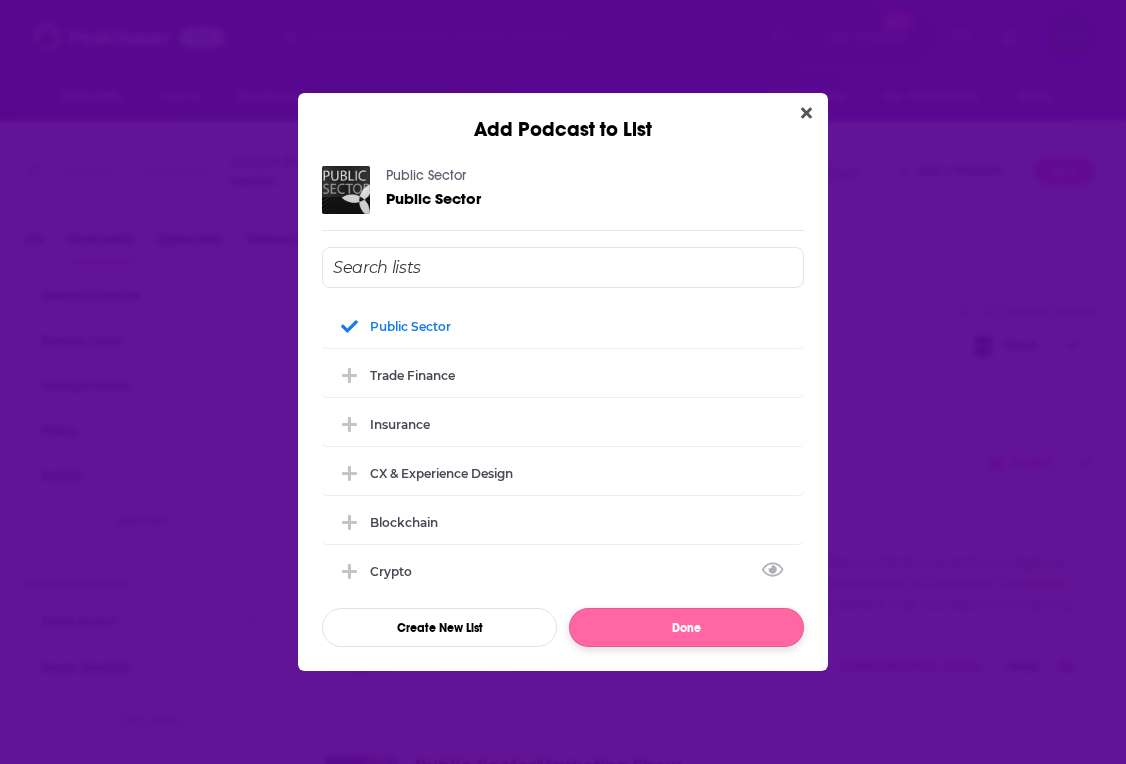 click on "Done" at bounding box center [686, 627] 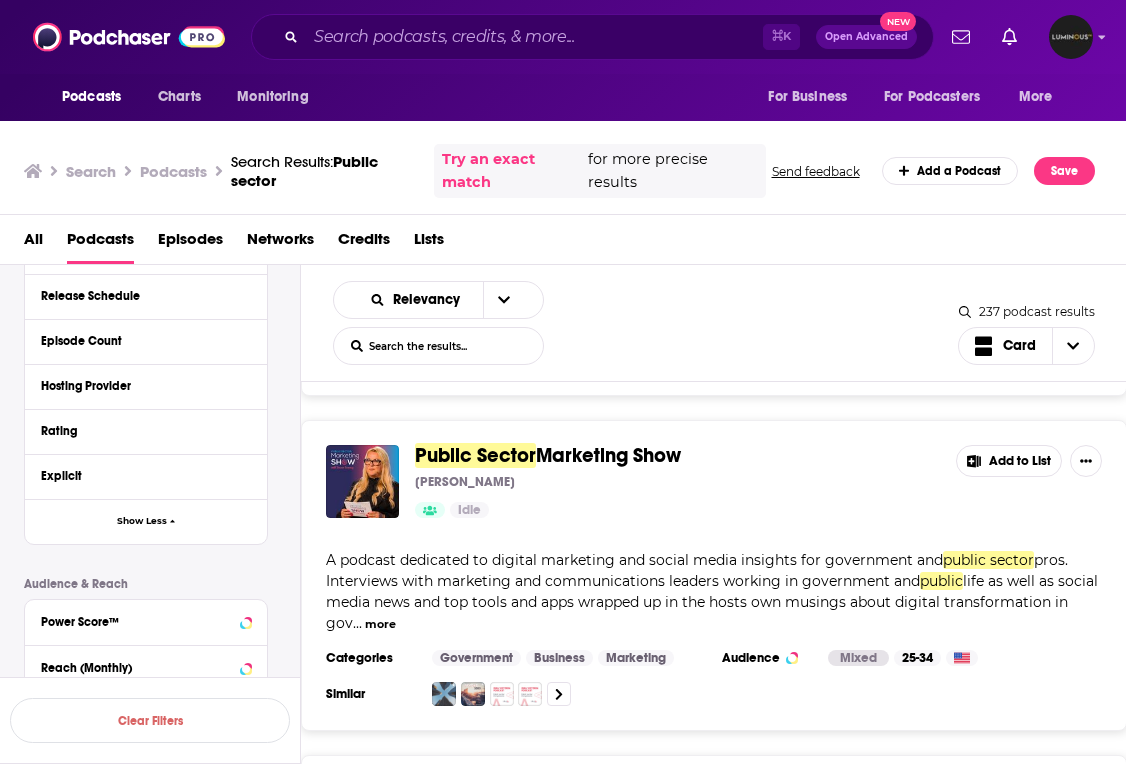 scroll, scrollTop: 924, scrollLeft: 0, axis: vertical 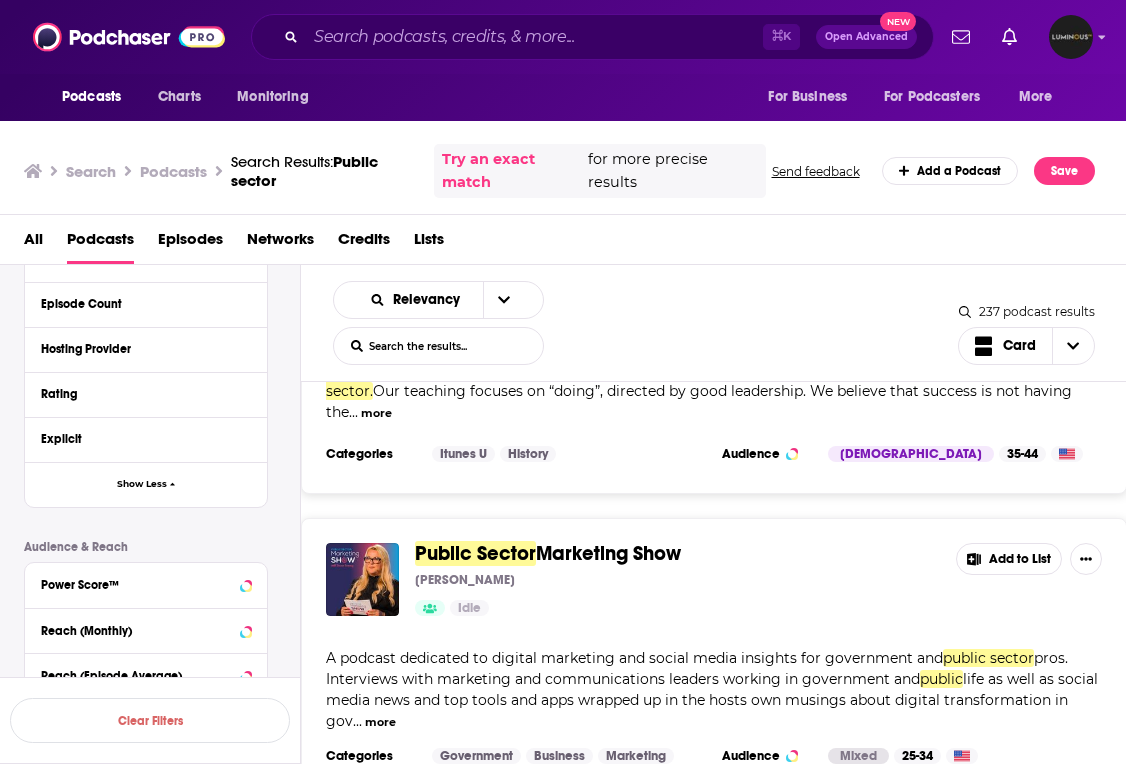 click on "Public Sector  Marketing Show [PERSON_NAME] Idle Add to List" at bounding box center [714, 579] 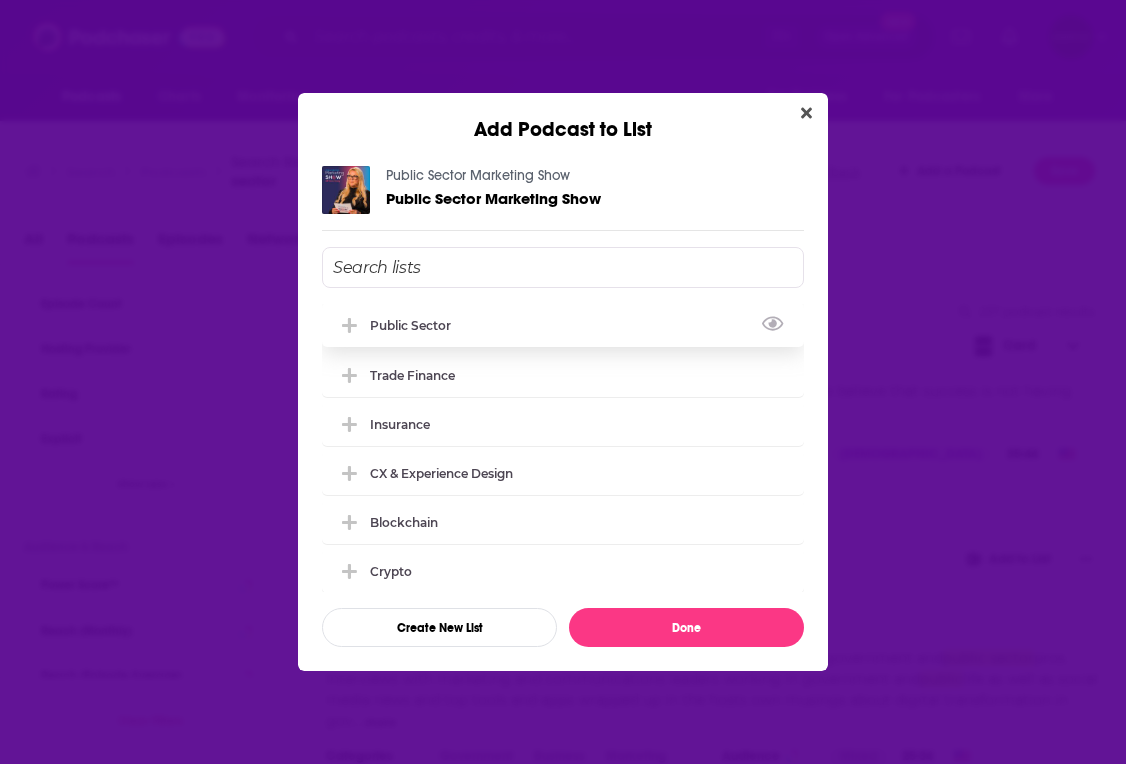 click on "Public sector" at bounding box center (563, 325) 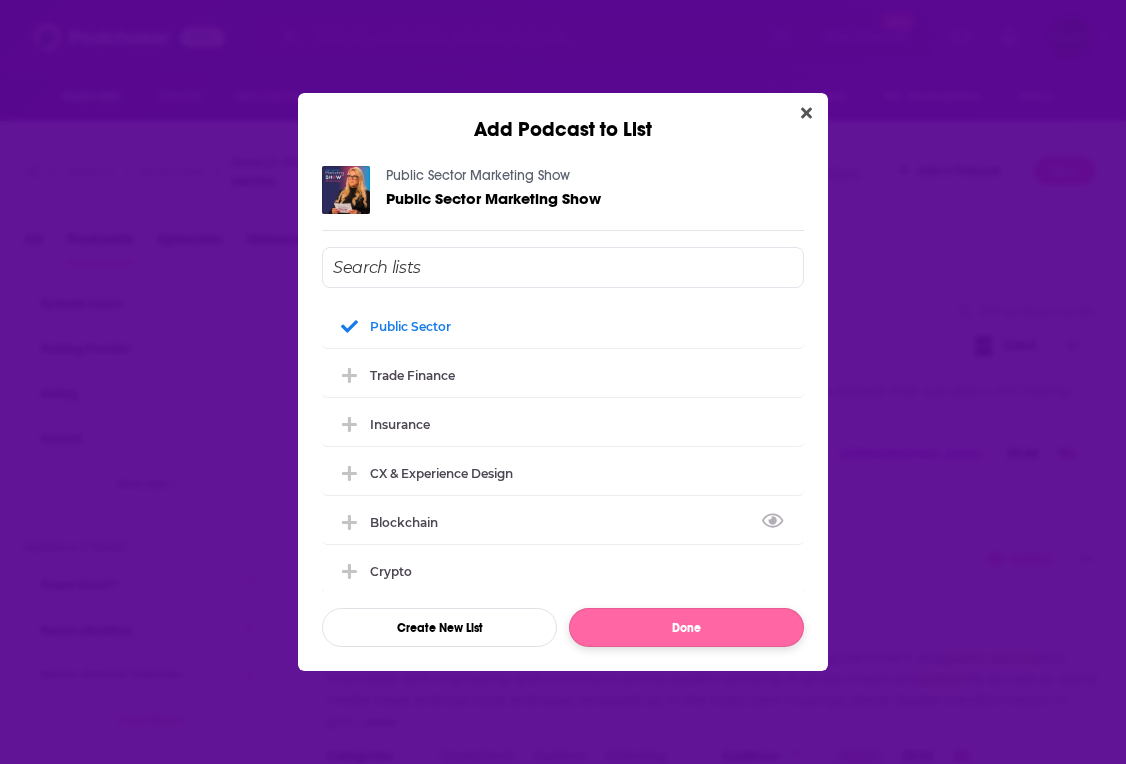 click on "Done" at bounding box center [686, 627] 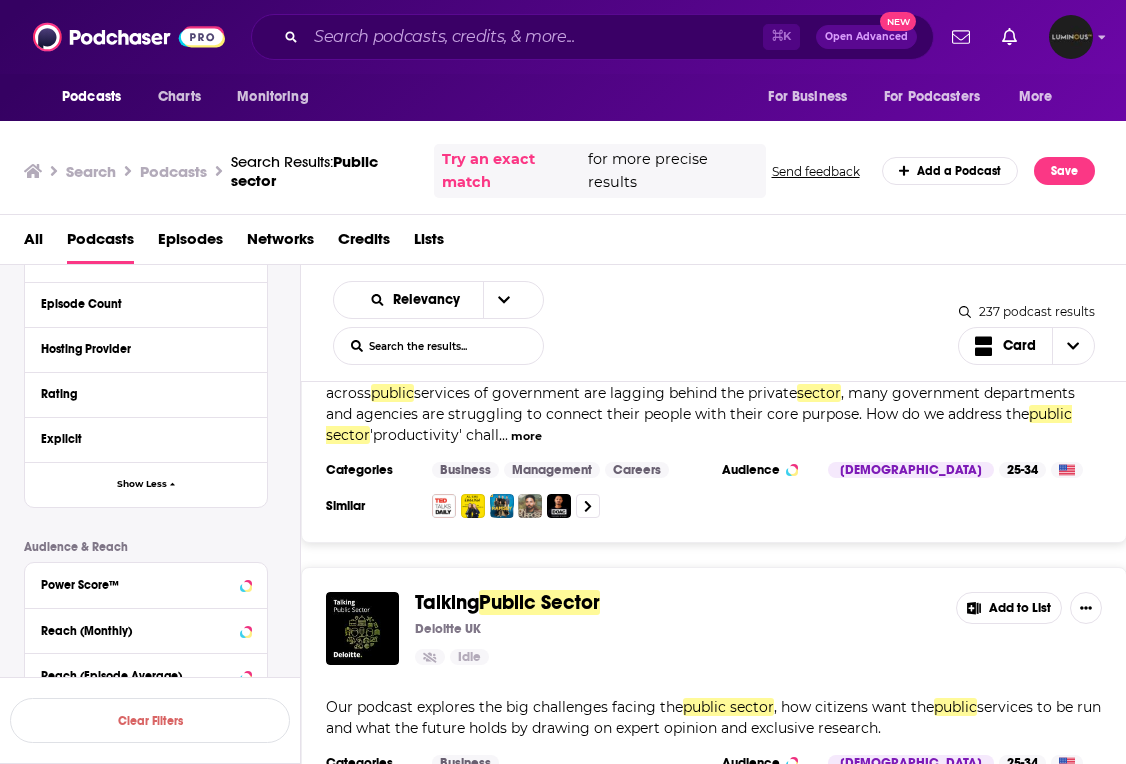 scroll, scrollTop: 1910, scrollLeft: 0, axis: vertical 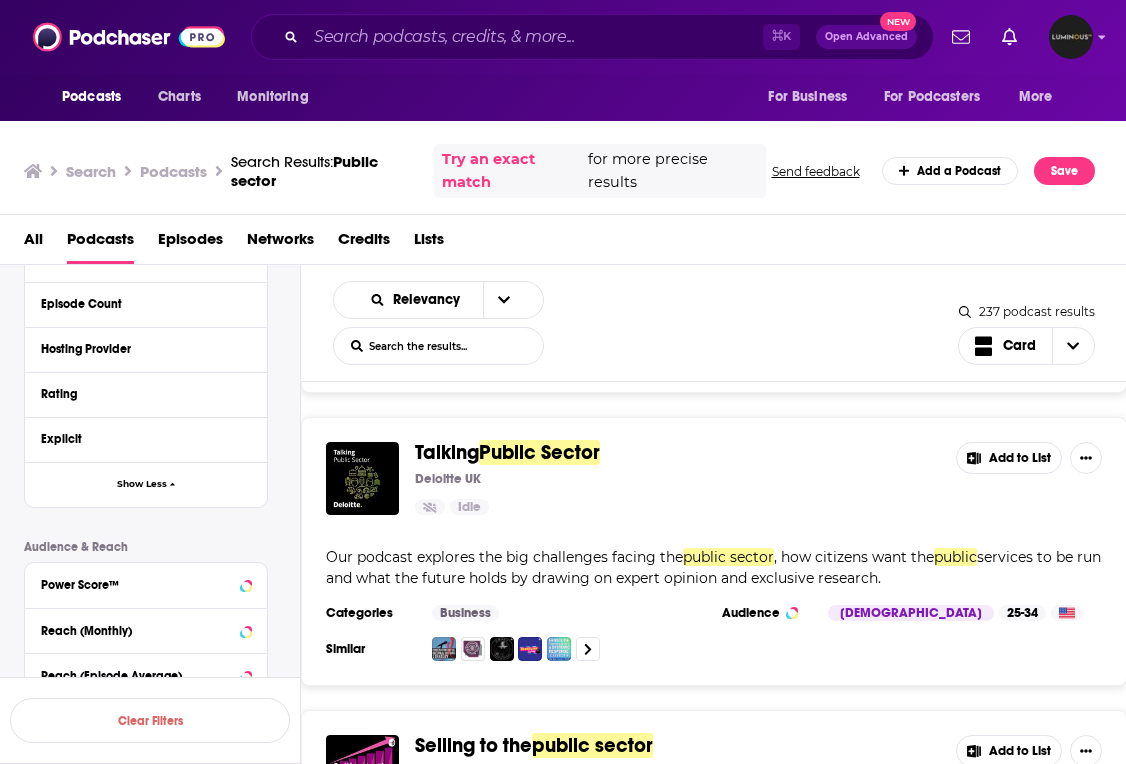 click on "Add to List" at bounding box center (1009, 458) 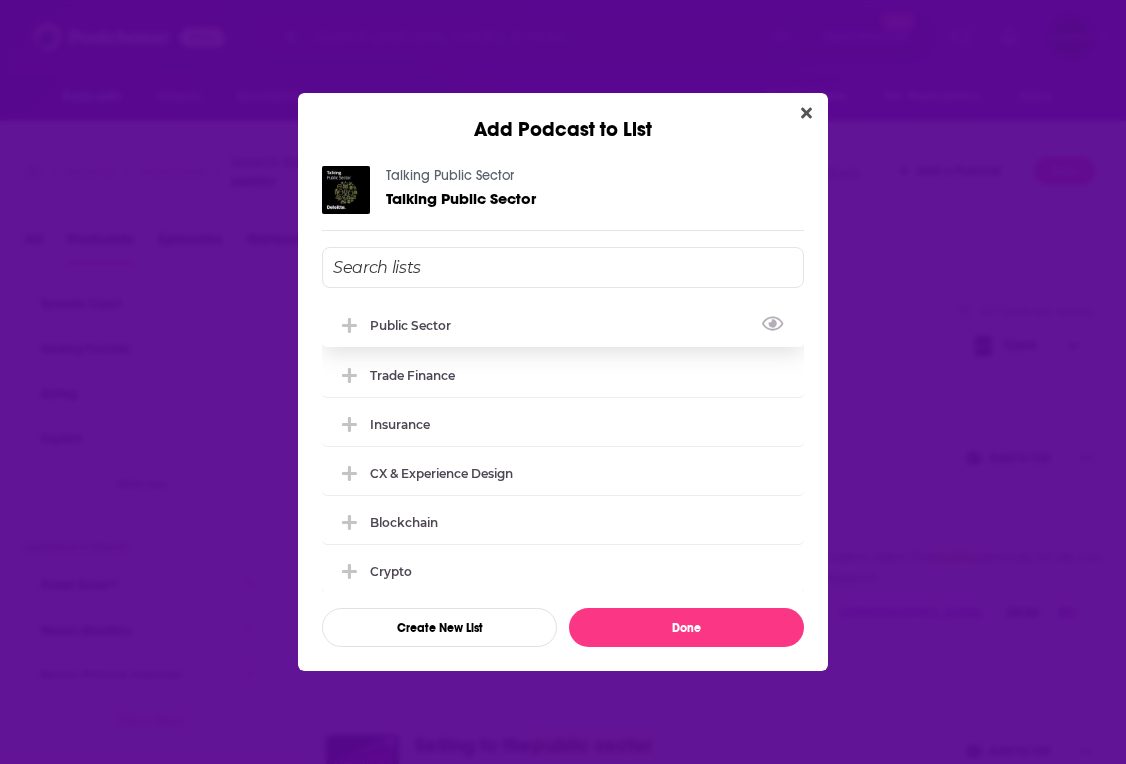 click on "Public sector" at bounding box center [563, 325] 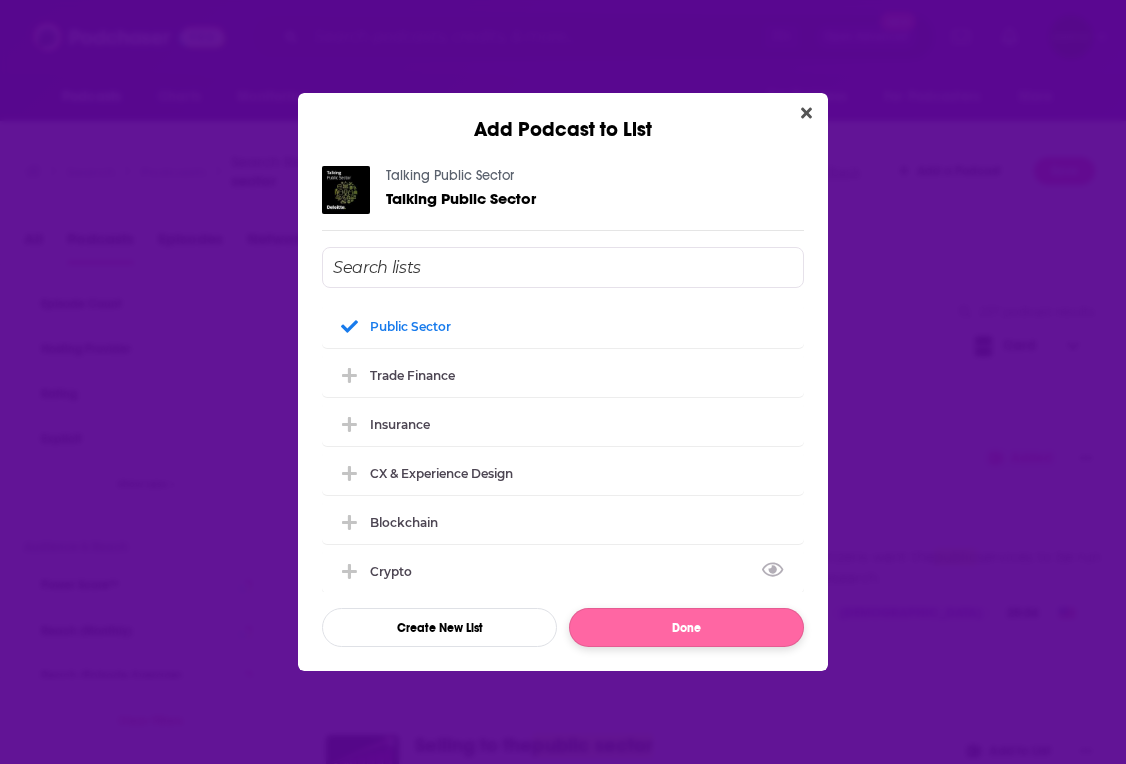 click on "Done" at bounding box center (686, 627) 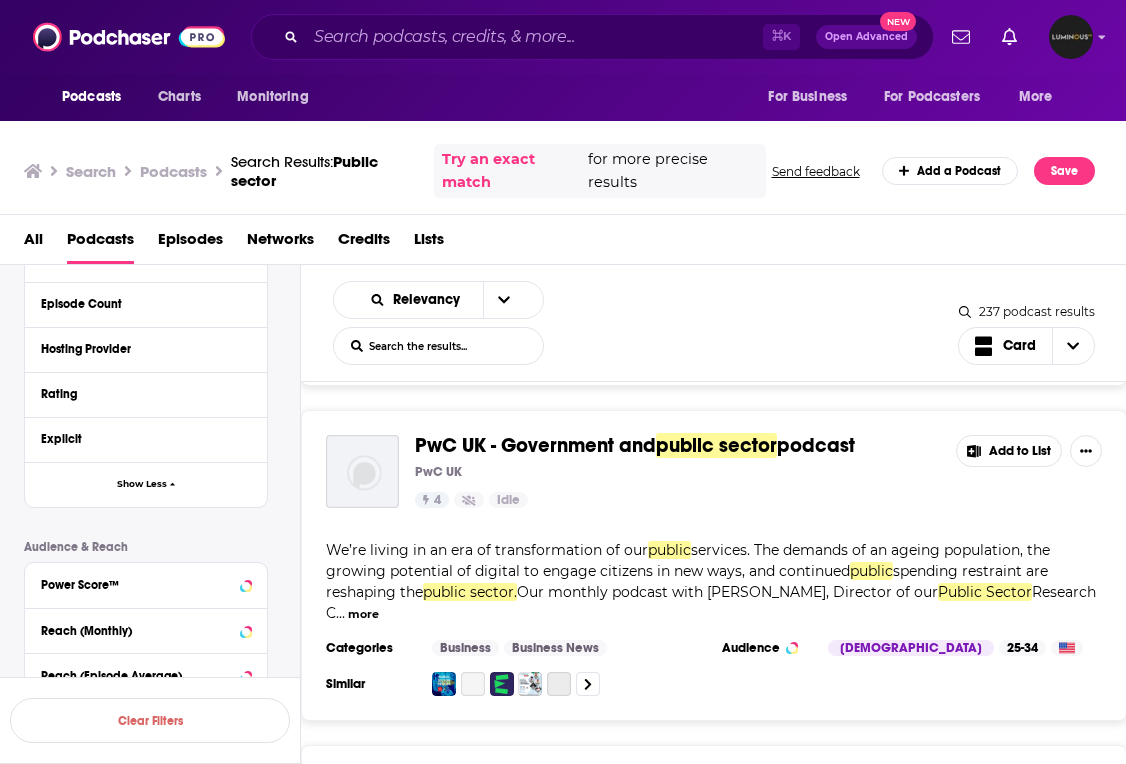 scroll, scrollTop: 2455, scrollLeft: 0, axis: vertical 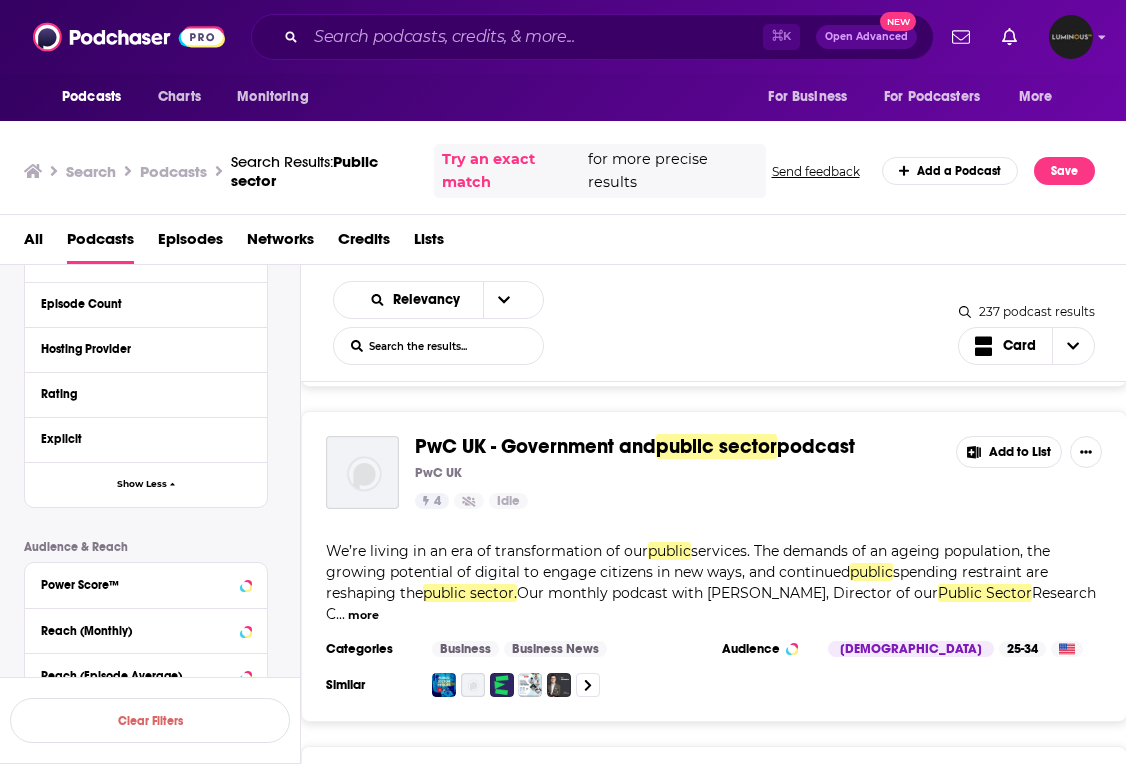 click on "Add to List" at bounding box center (1009, 452) 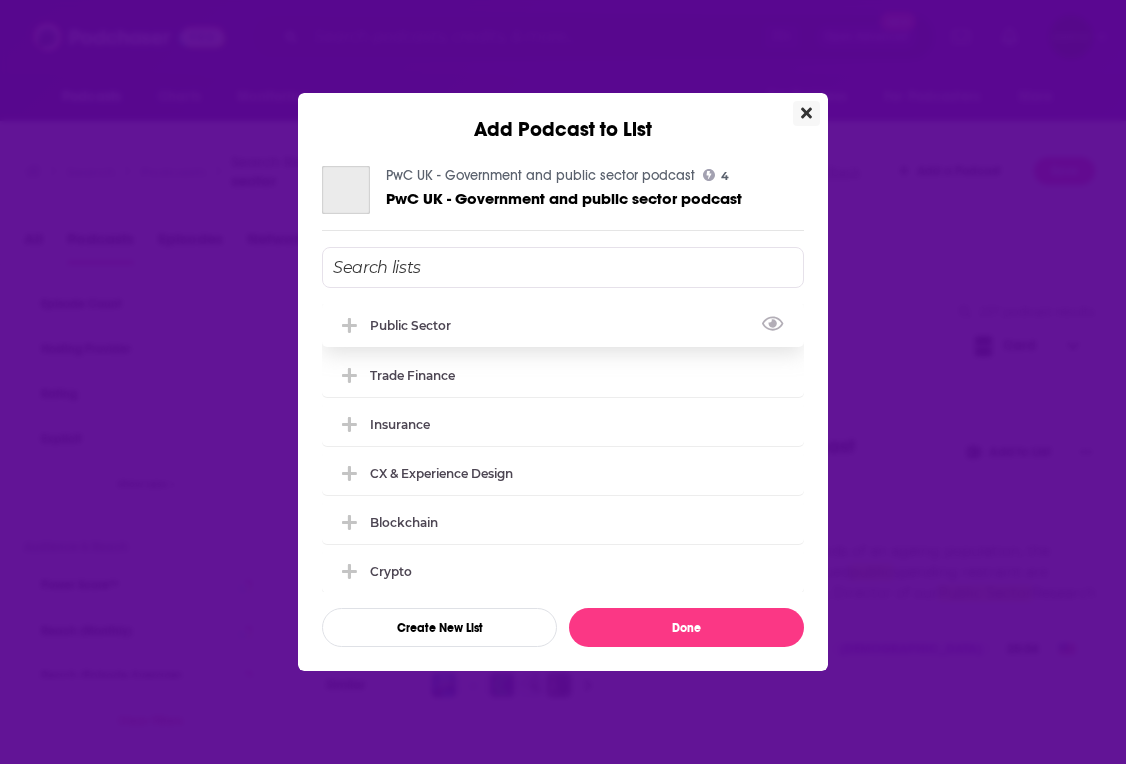 click on "Public sector" at bounding box center (563, 325) 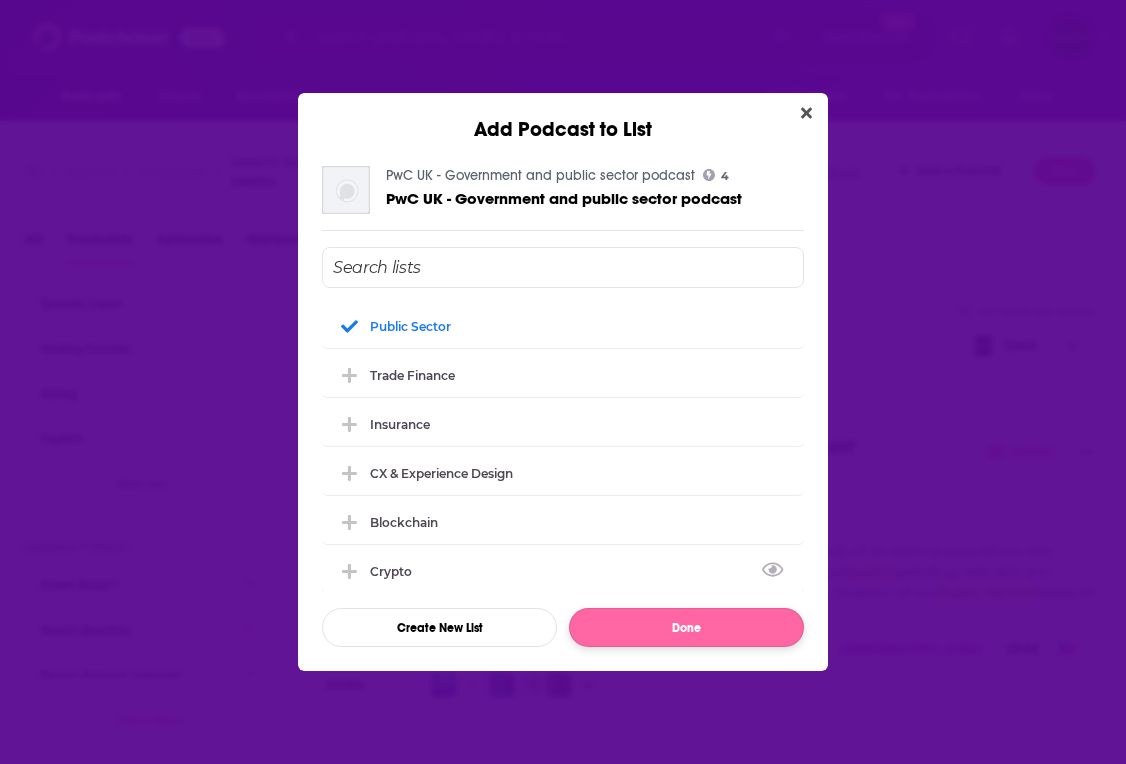 click on "Done" at bounding box center (686, 627) 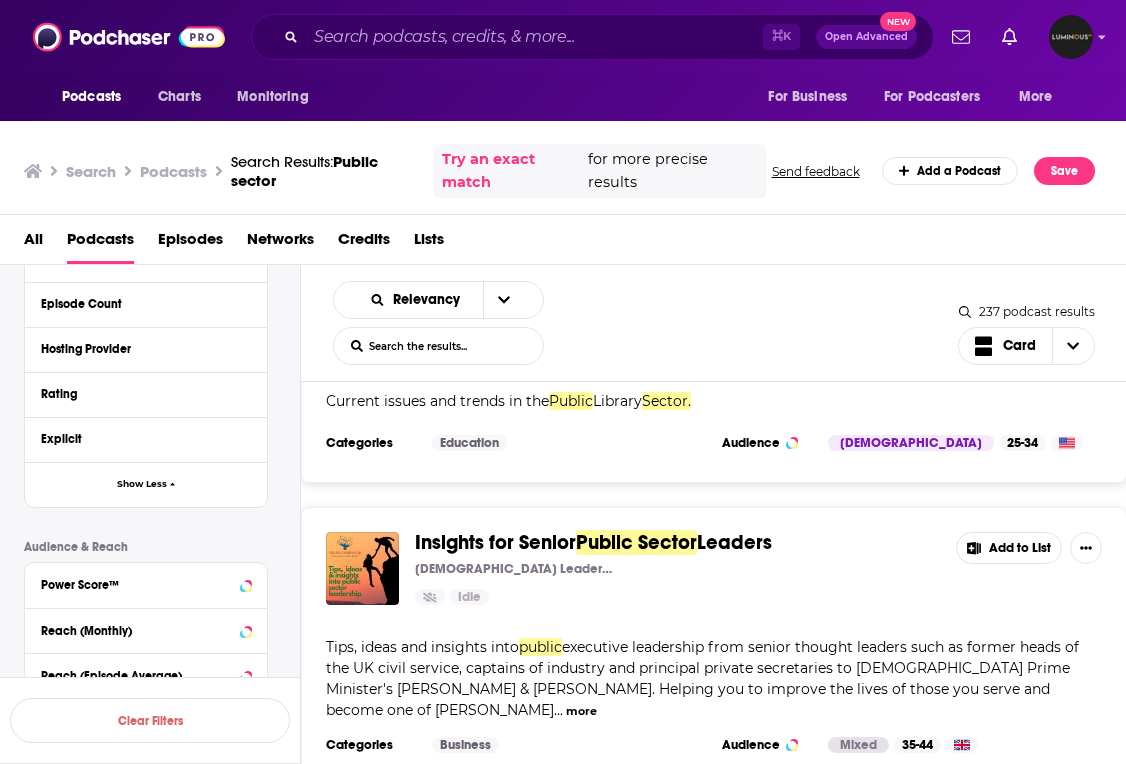 scroll, scrollTop: 4078, scrollLeft: 0, axis: vertical 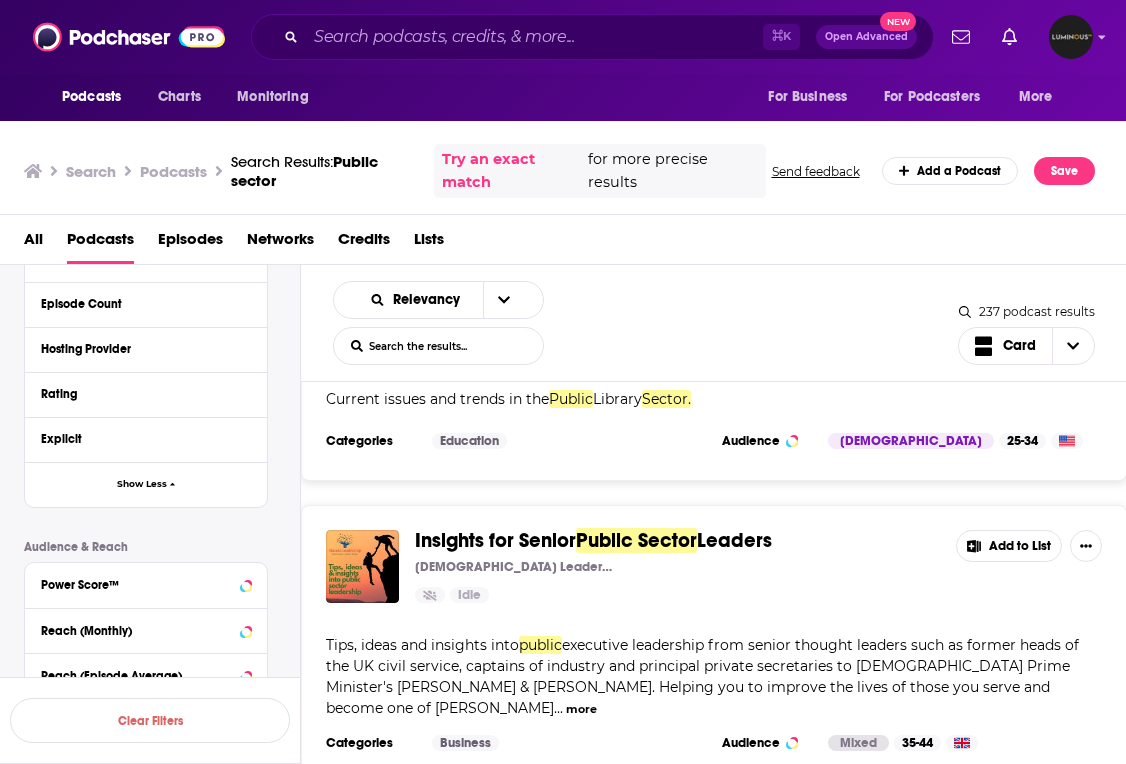 click on "Add to List" at bounding box center (1009, 546) 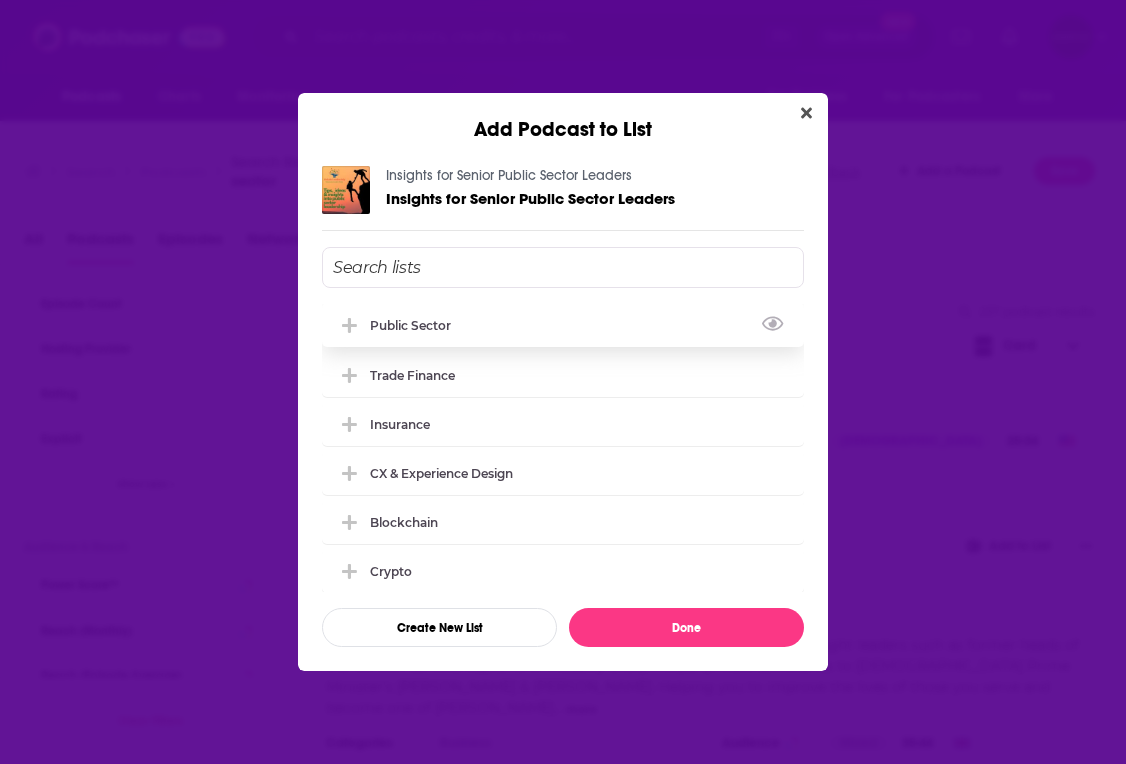 click on "Public sector" at bounding box center (563, 325) 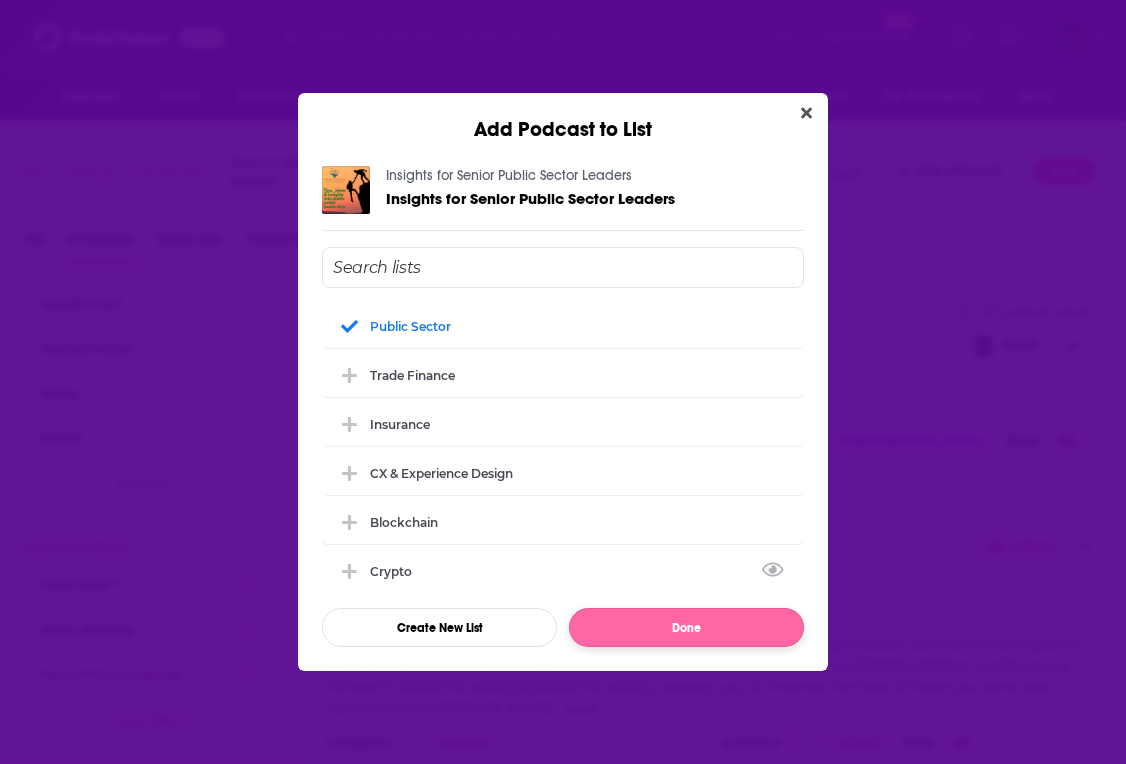 click on "Done" at bounding box center [686, 627] 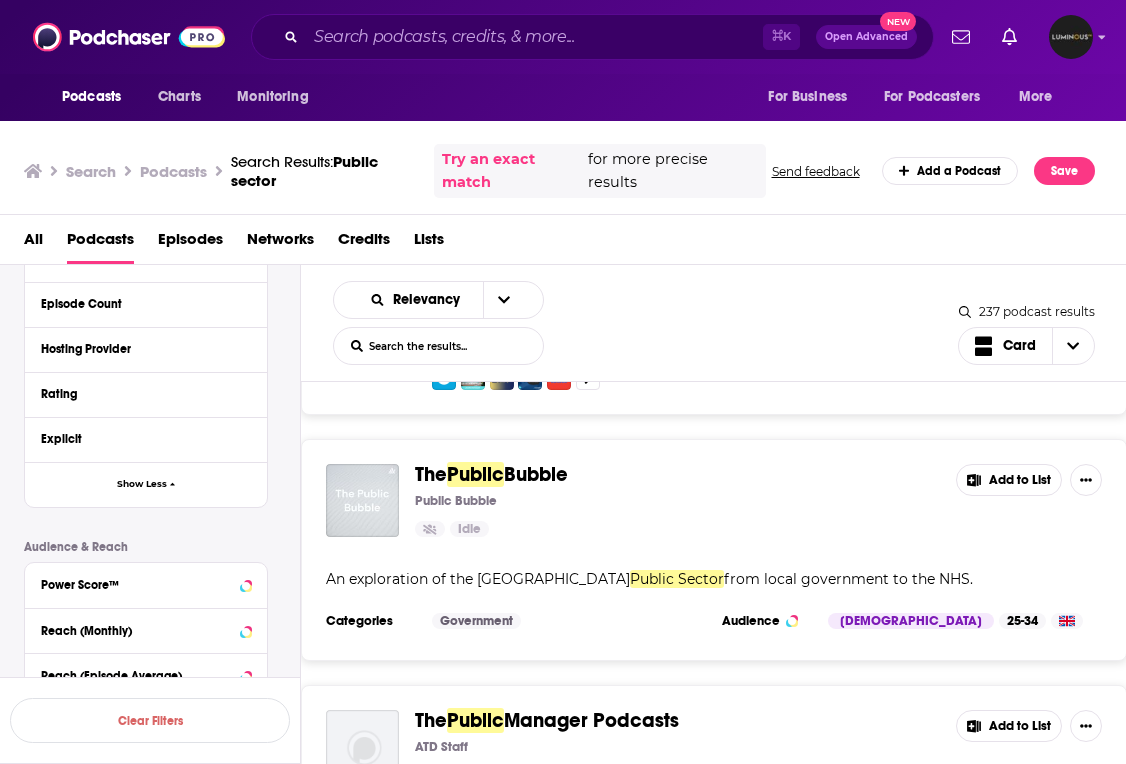 scroll, scrollTop: 5112, scrollLeft: 0, axis: vertical 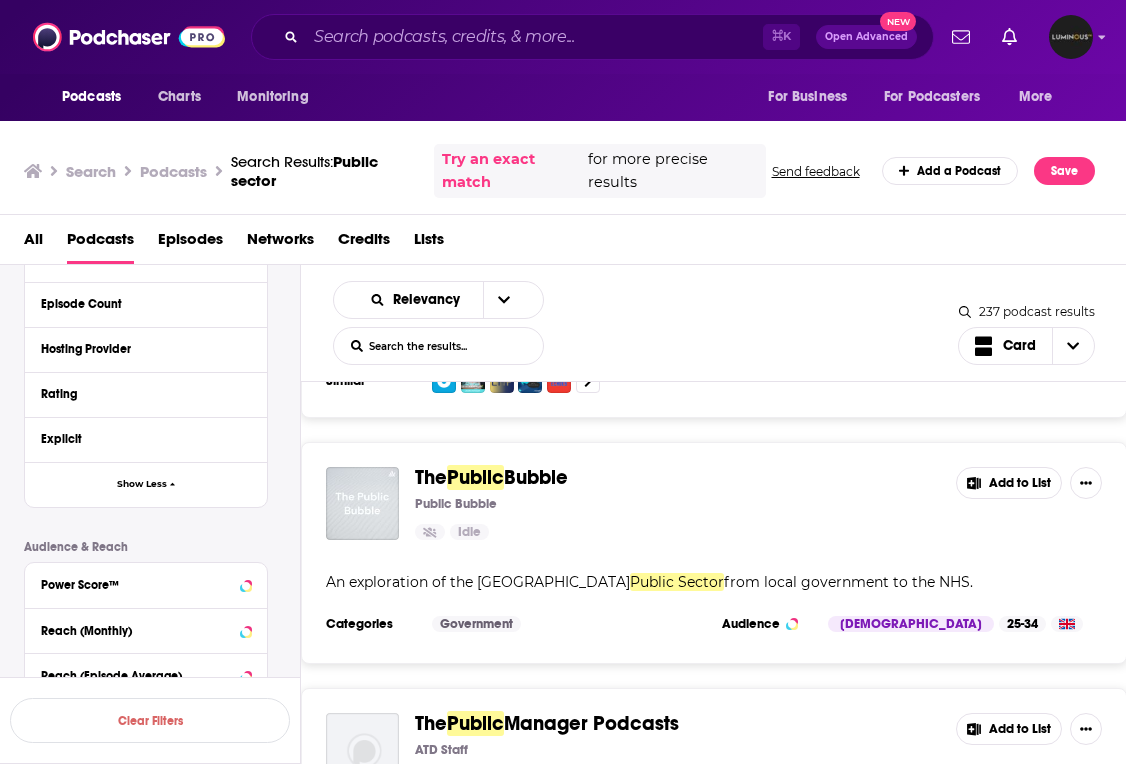 click on "Add to List" at bounding box center [1009, 483] 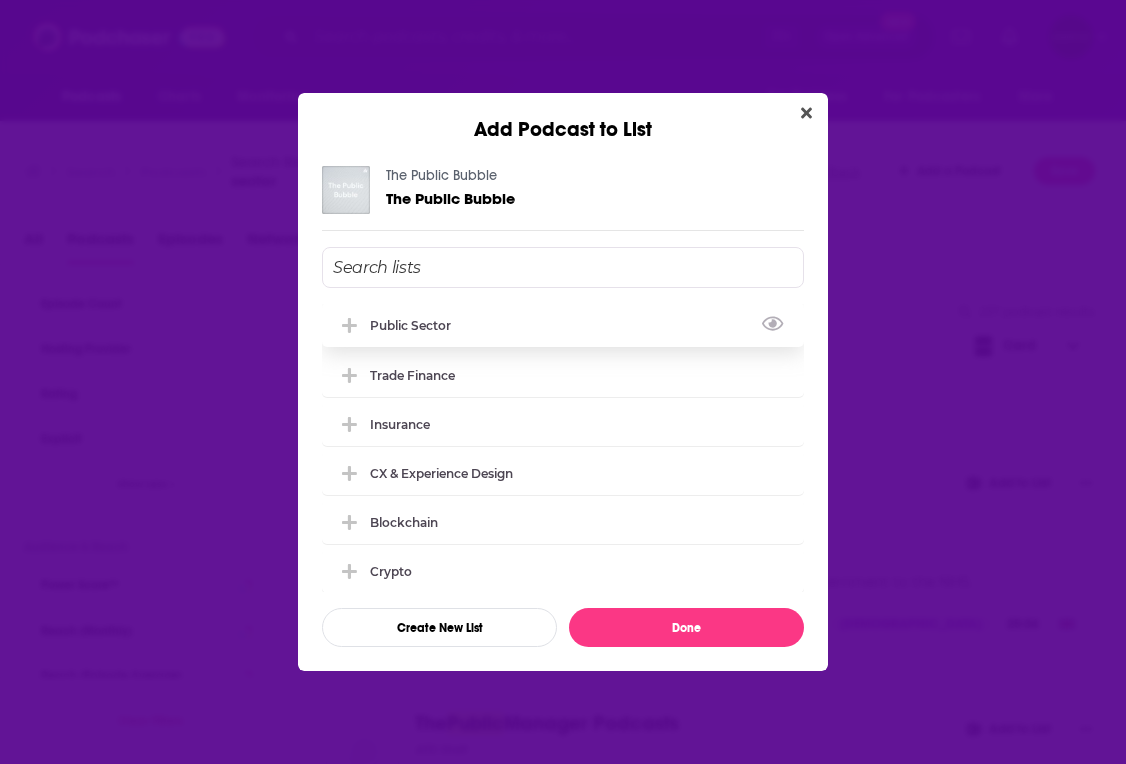 click on "Public sector" at bounding box center (563, 325) 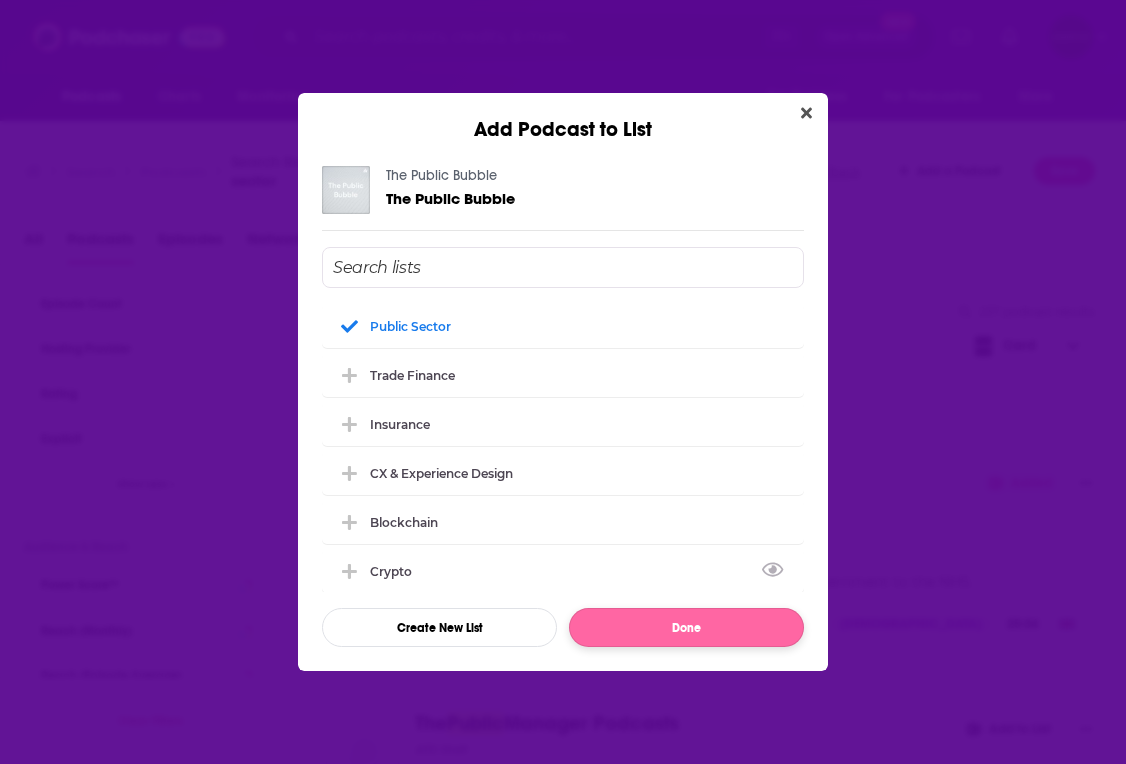 click on "Done" at bounding box center [686, 627] 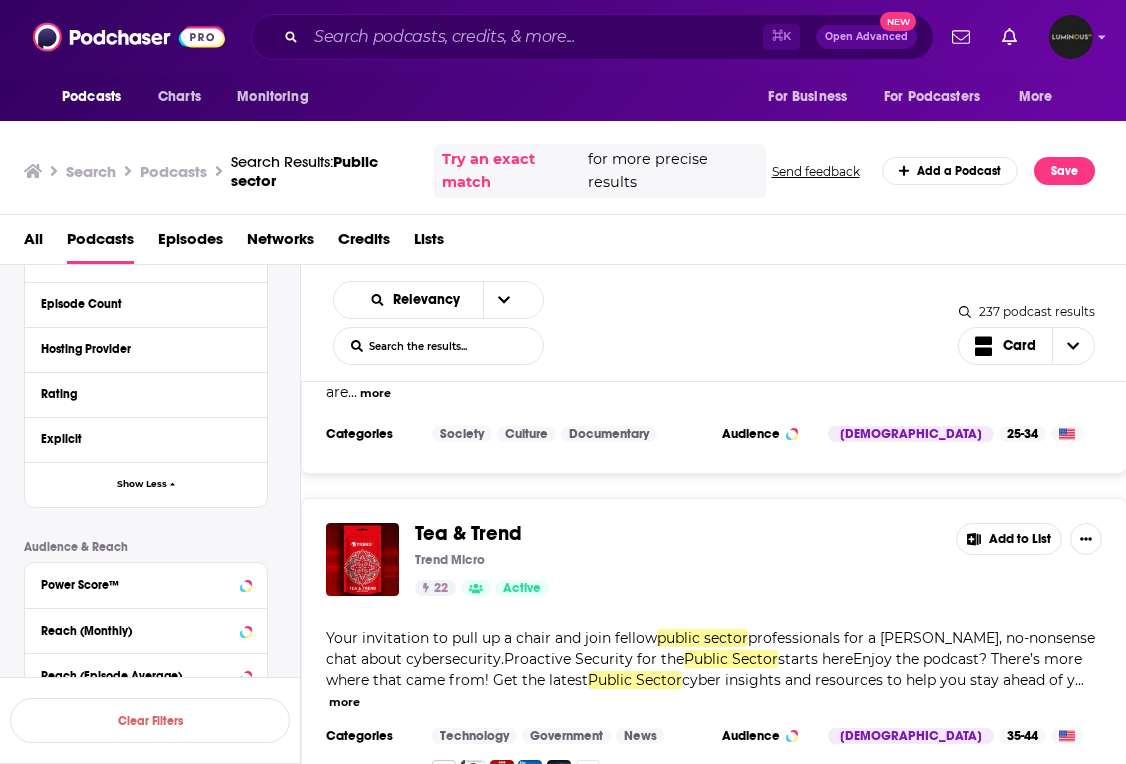 scroll, scrollTop: 7176, scrollLeft: 0, axis: vertical 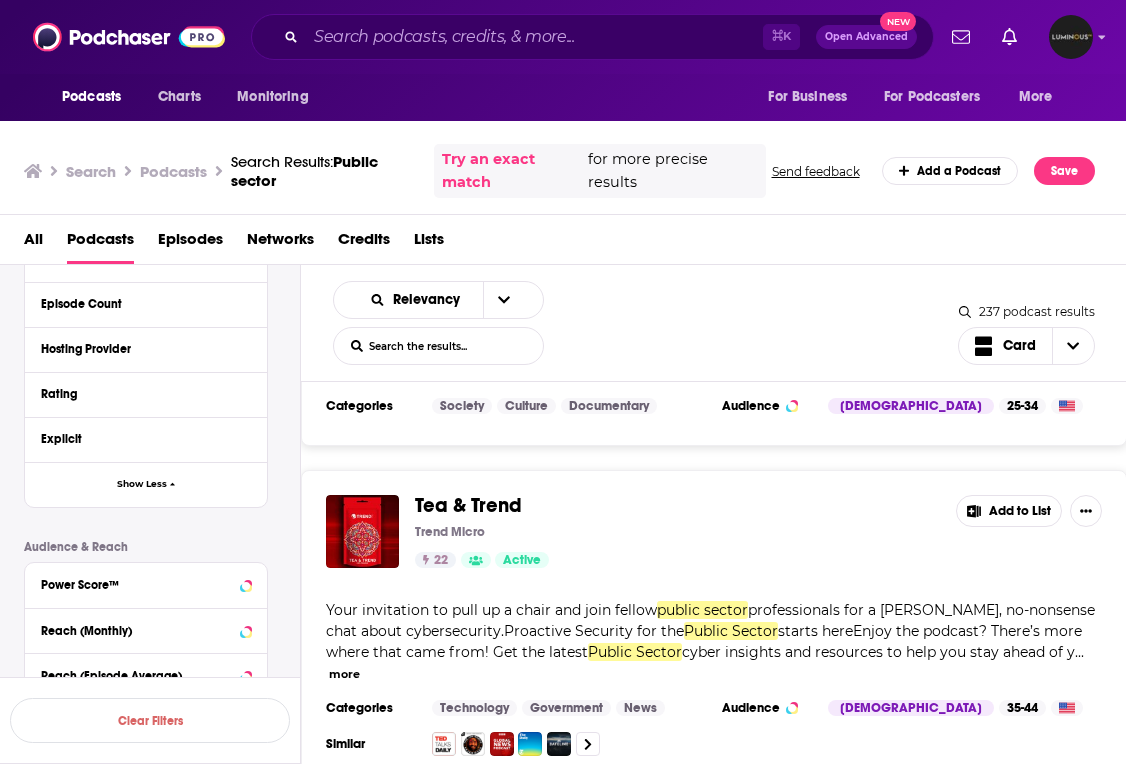 click on "Load More..." at bounding box center (714, 848) 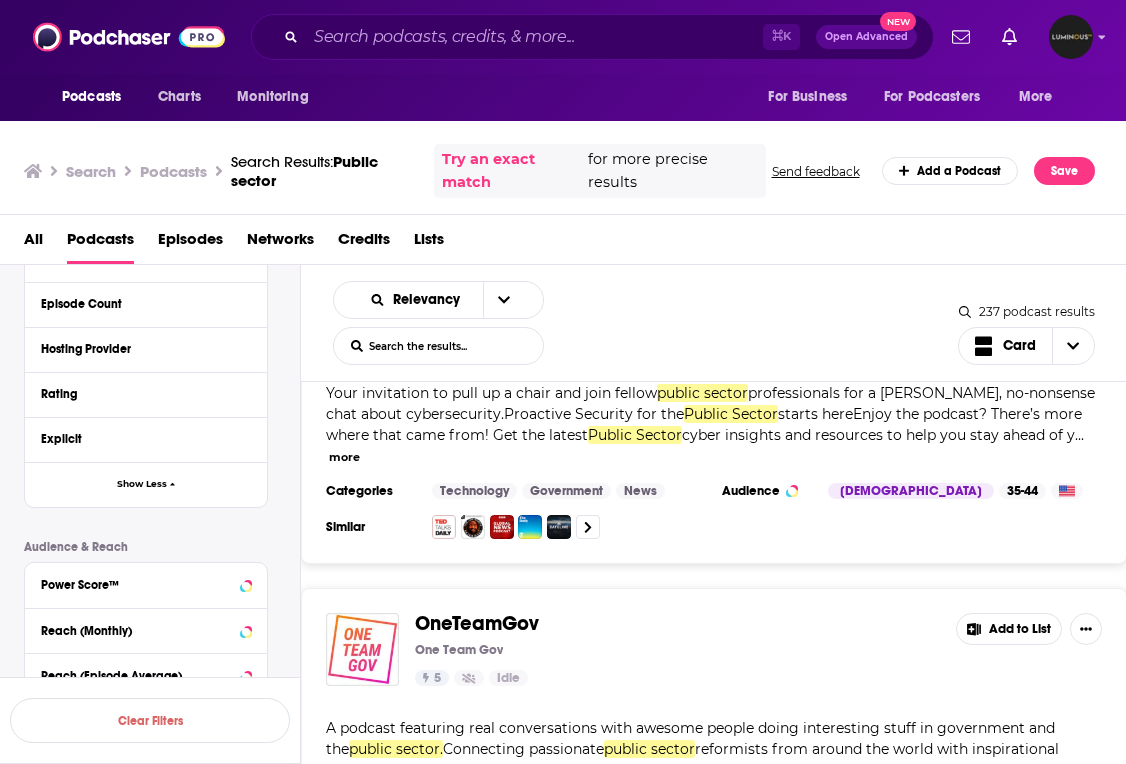 scroll, scrollTop: 7408, scrollLeft: 0, axis: vertical 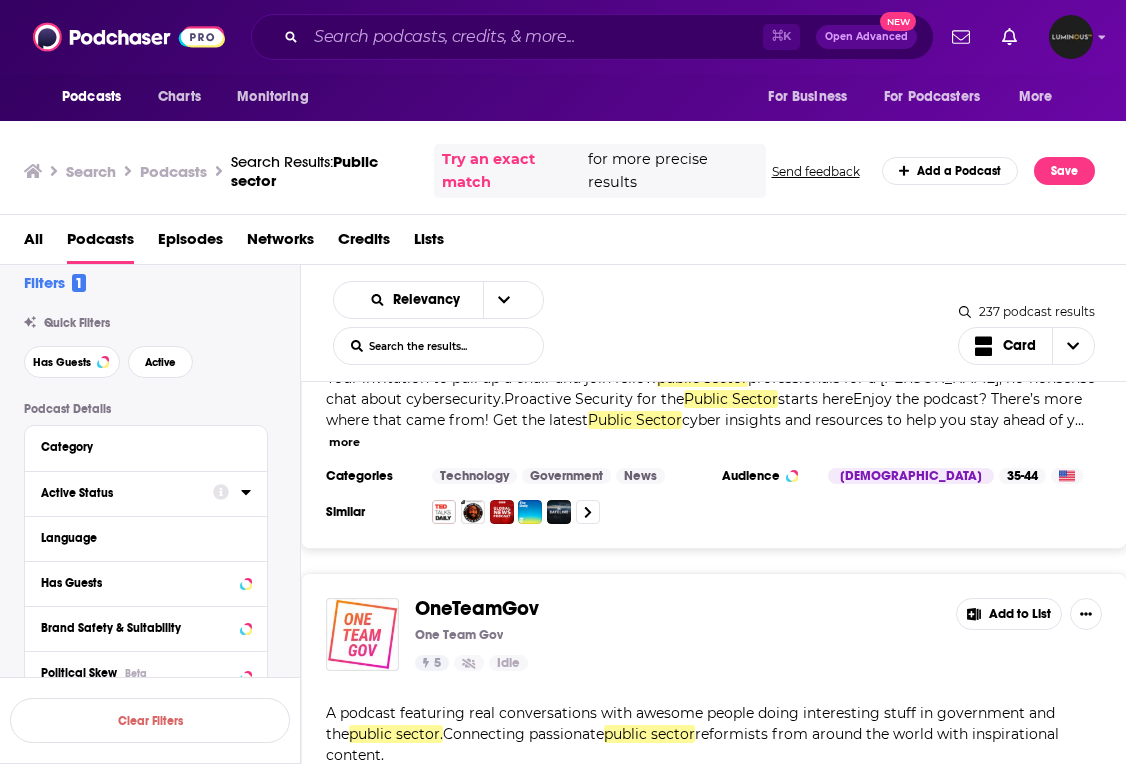 click 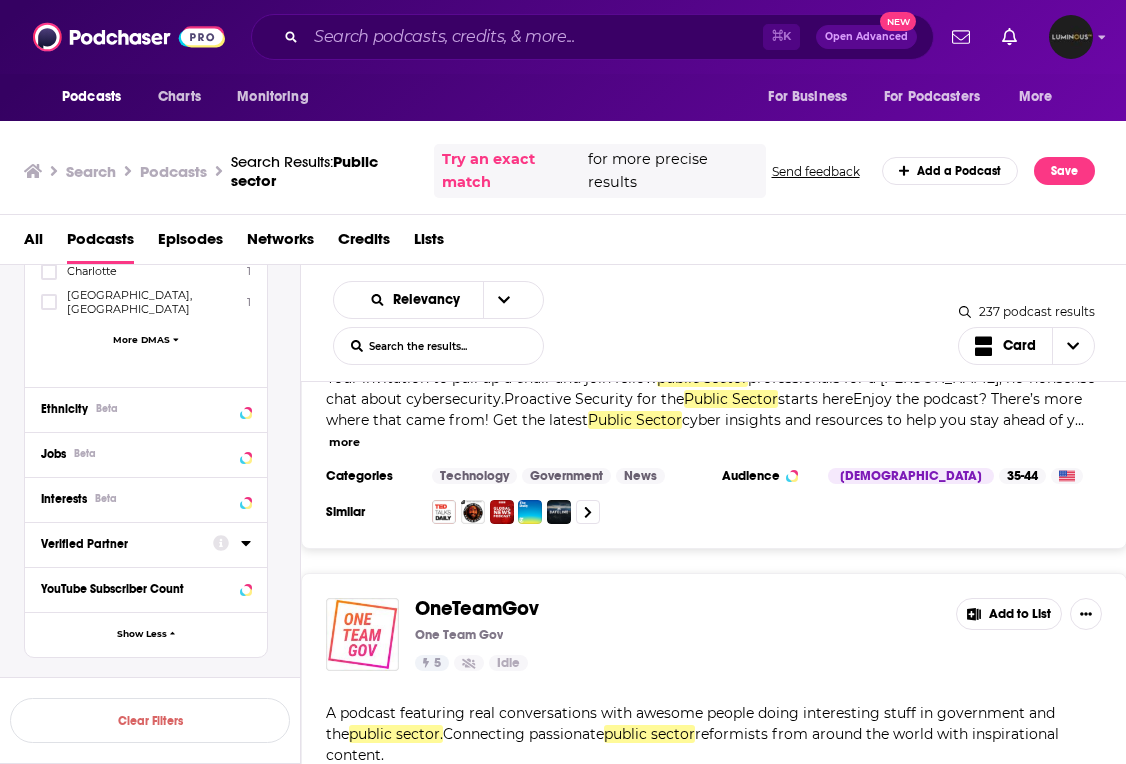 scroll, scrollTop: 1681, scrollLeft: 0, axis: vertical 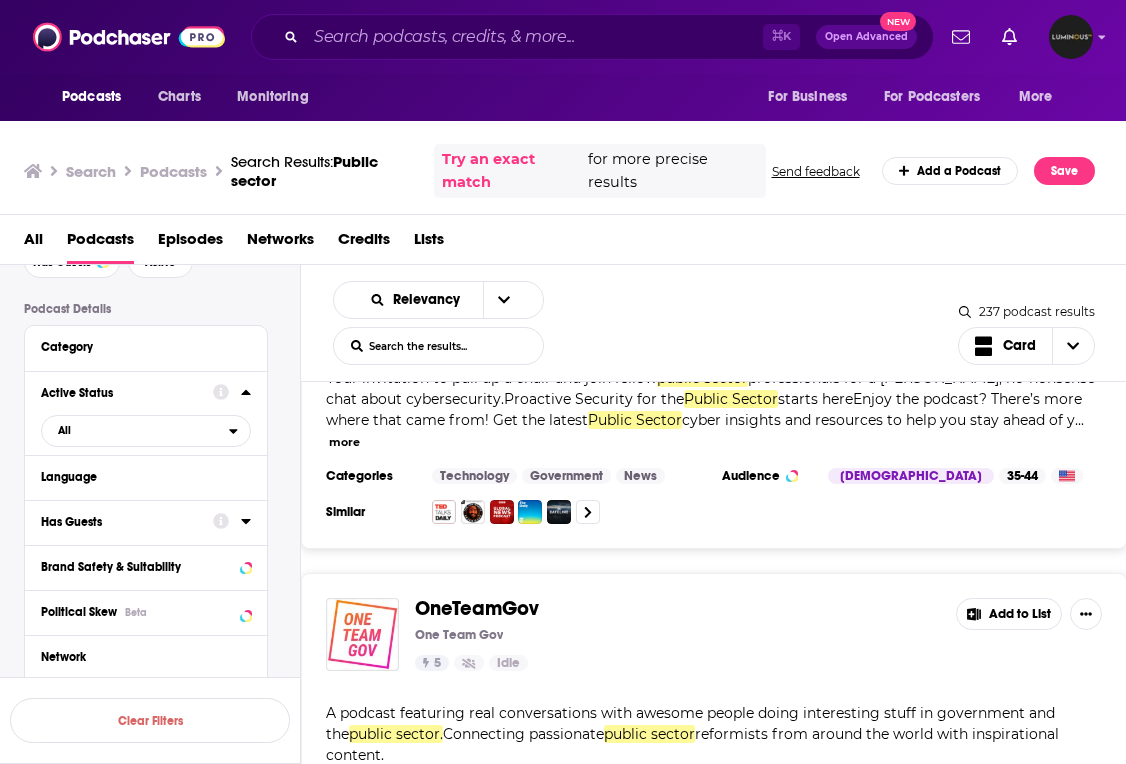 click 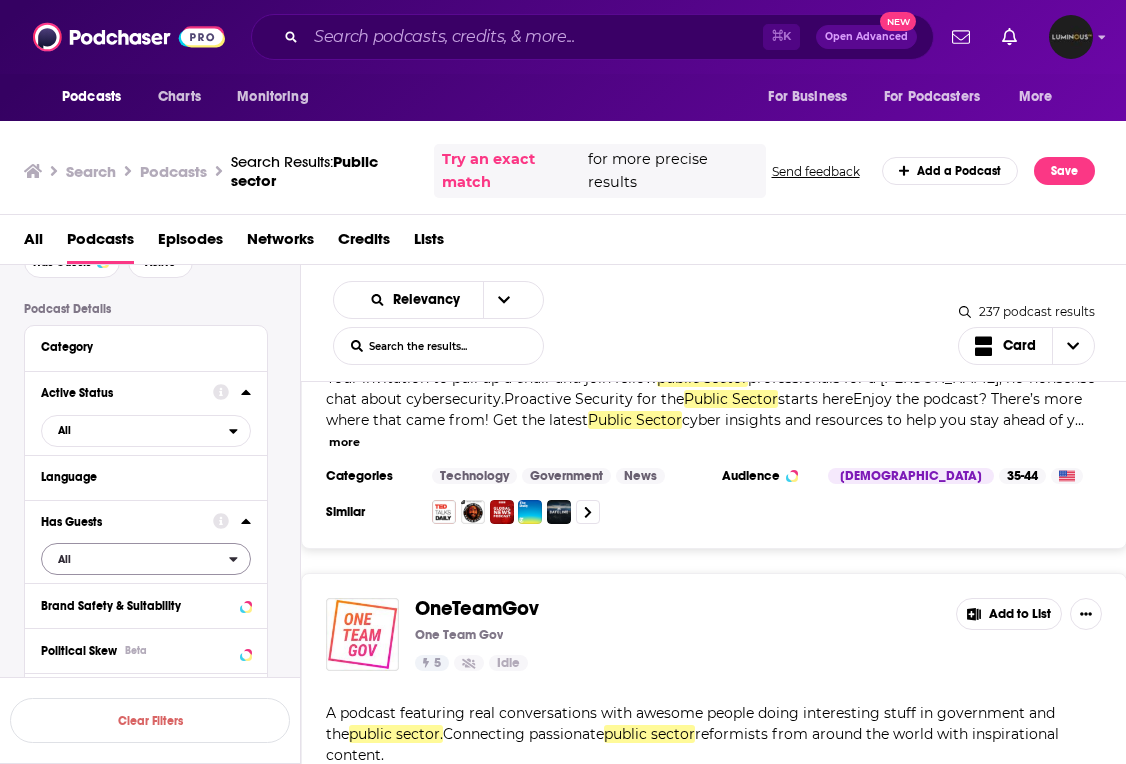click at bounding box center [239, 559] 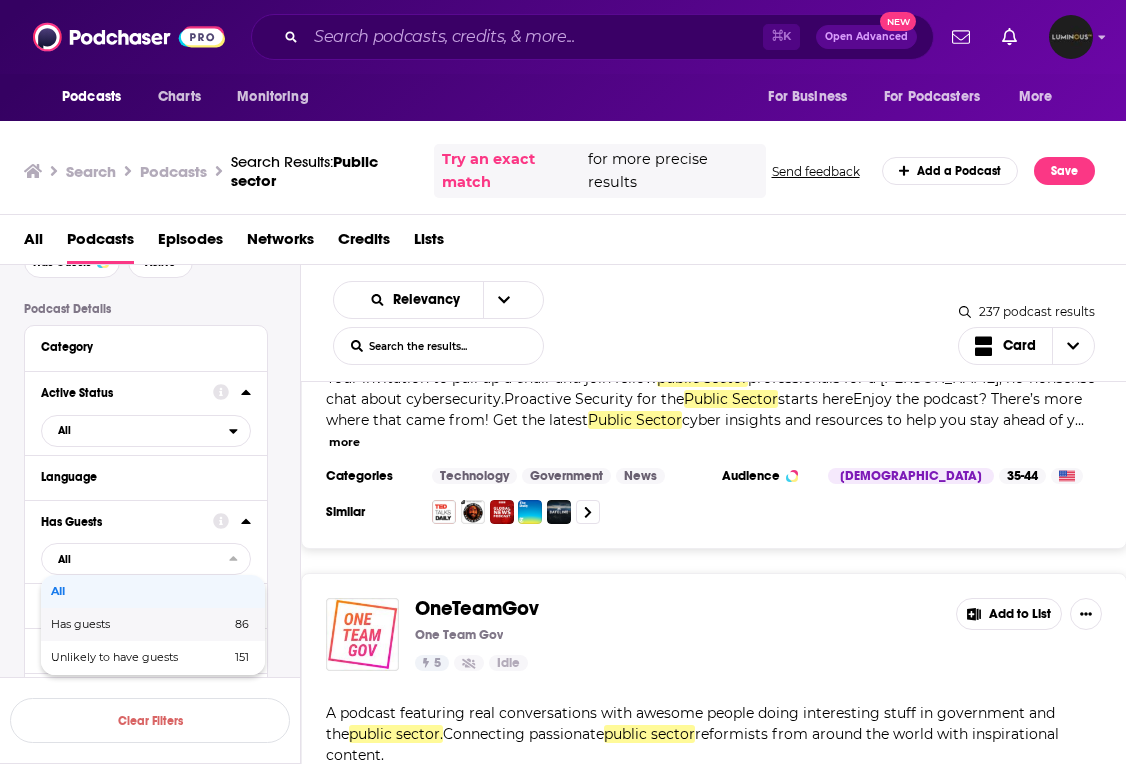 click on "Has guests" at bounding box center [110, 624] 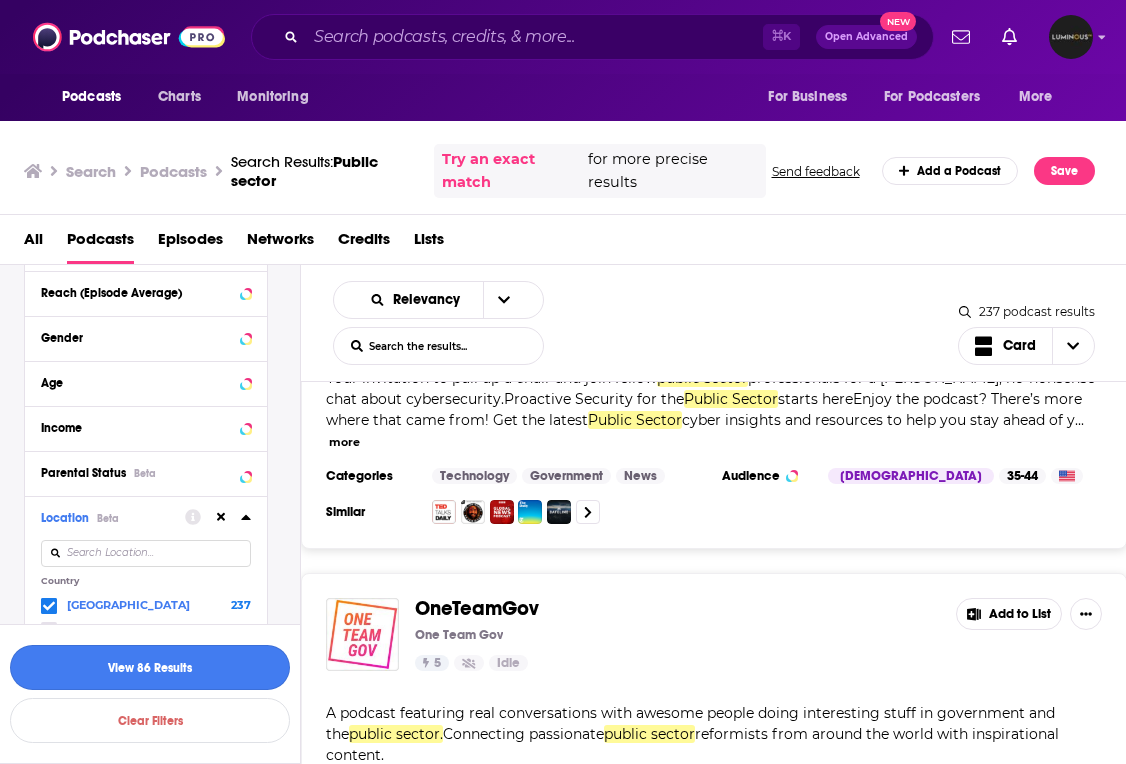 scroll, scrollTop: 1116, scrollLeft: 0, axis: vertical 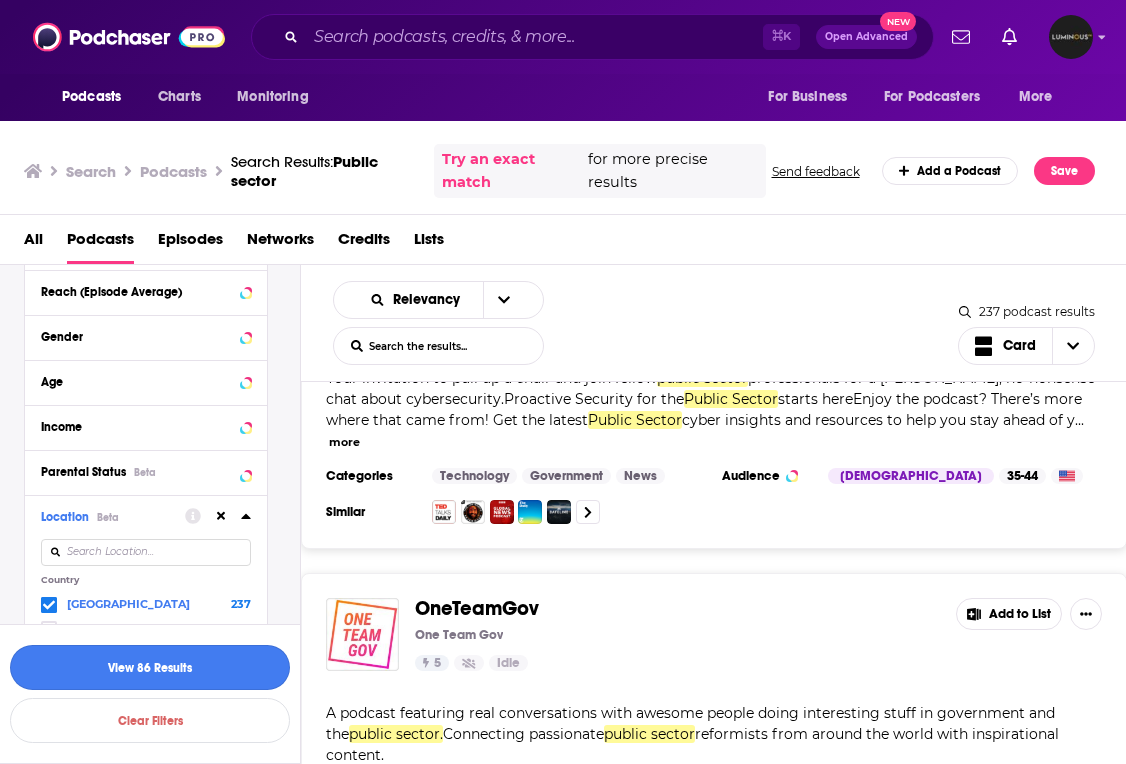 click on "View 86 Results" at bounding box center [150, 667] 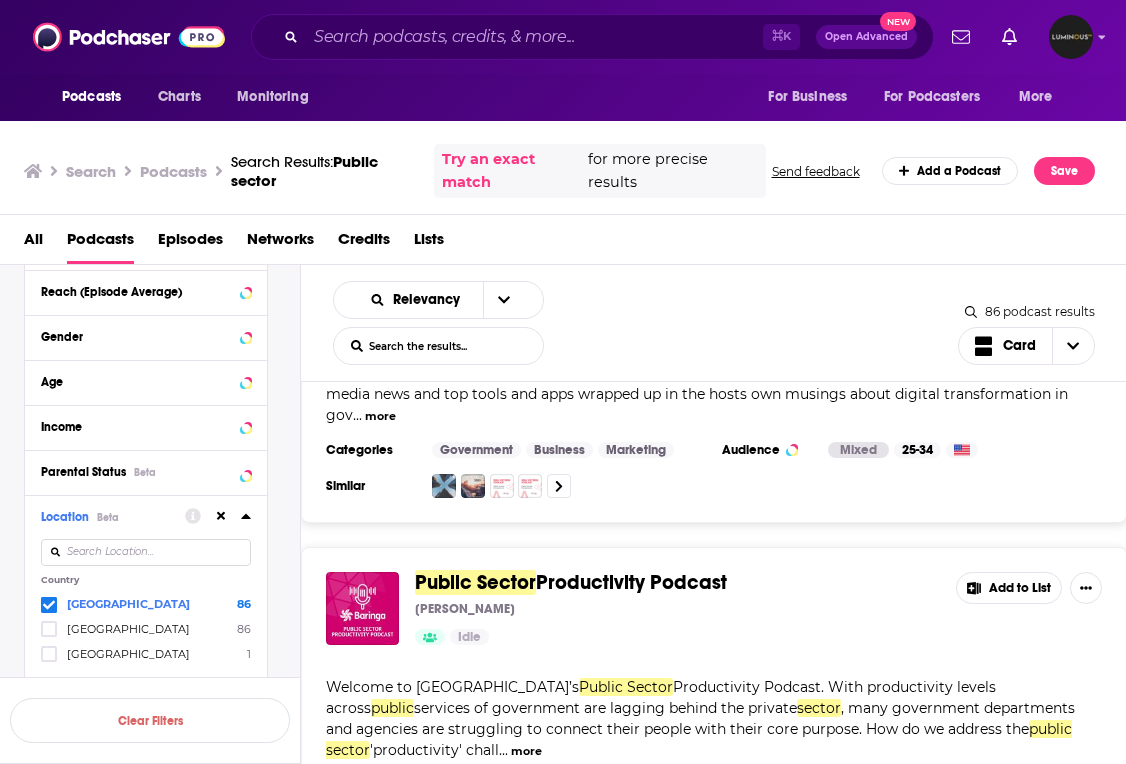 scroll, scrollTop: 830, scrollLeft: 0, axis: vertical 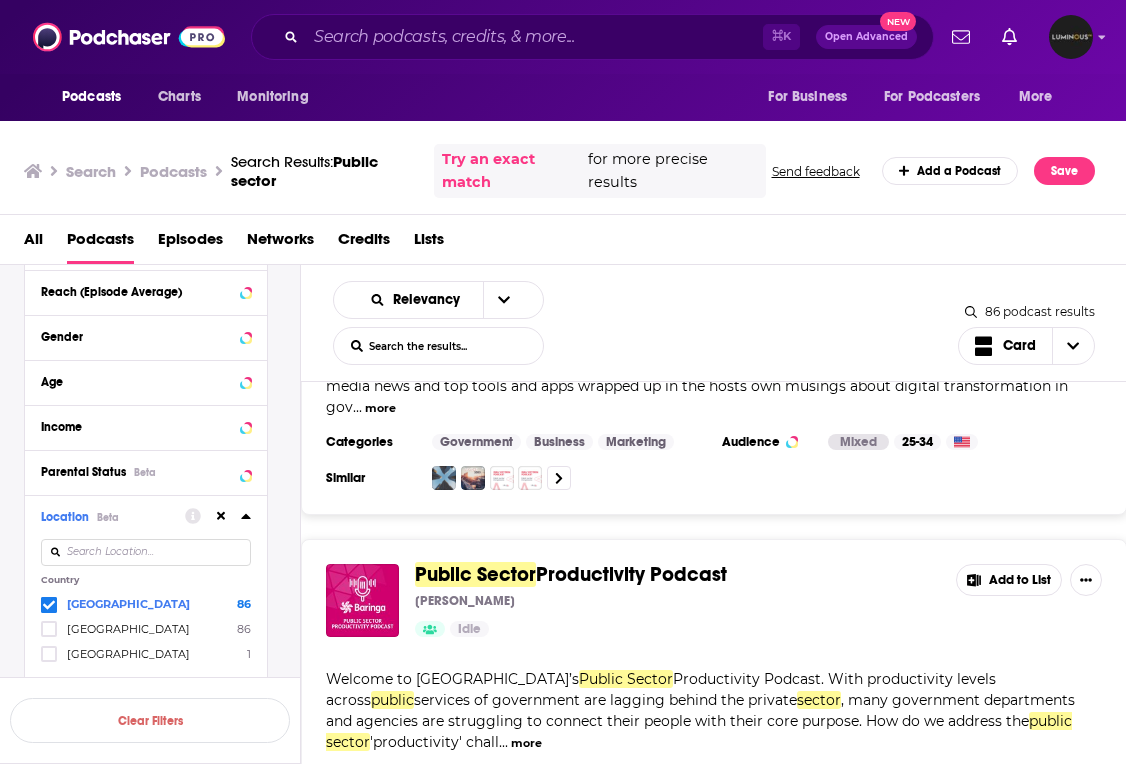 click on "Add to List" at bounding box center (1009, 580) 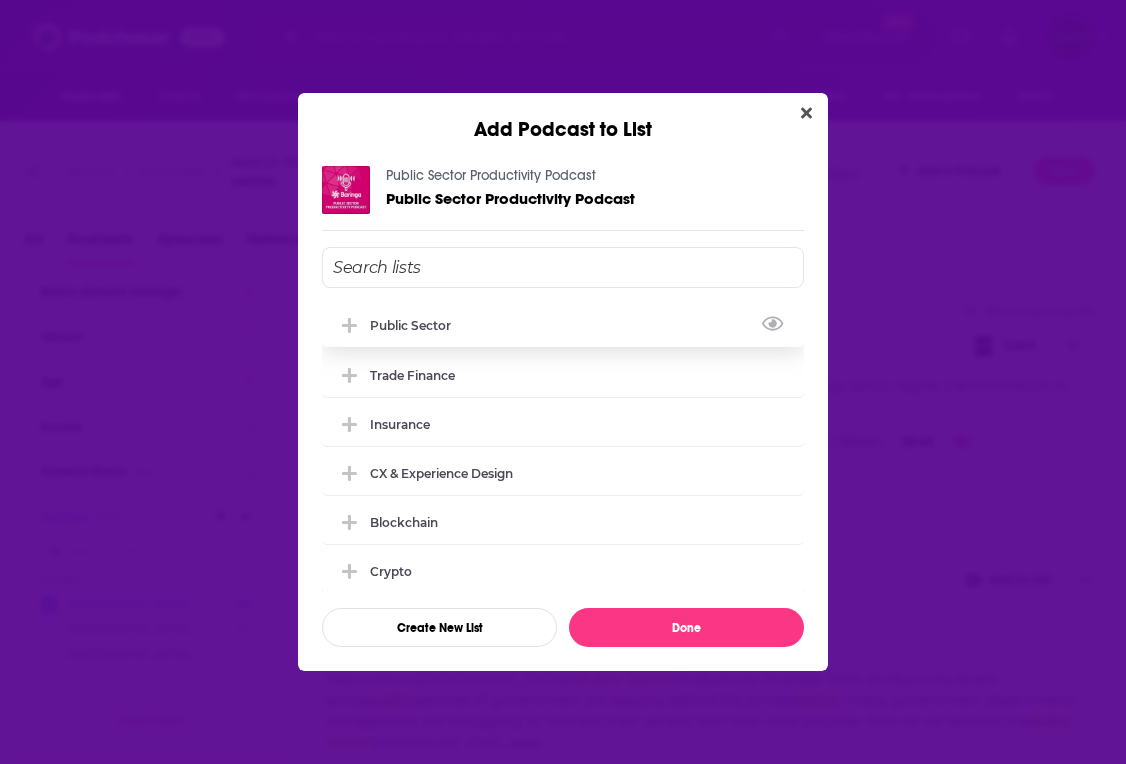 click on "Public sector" at bounding box center (563, 325) 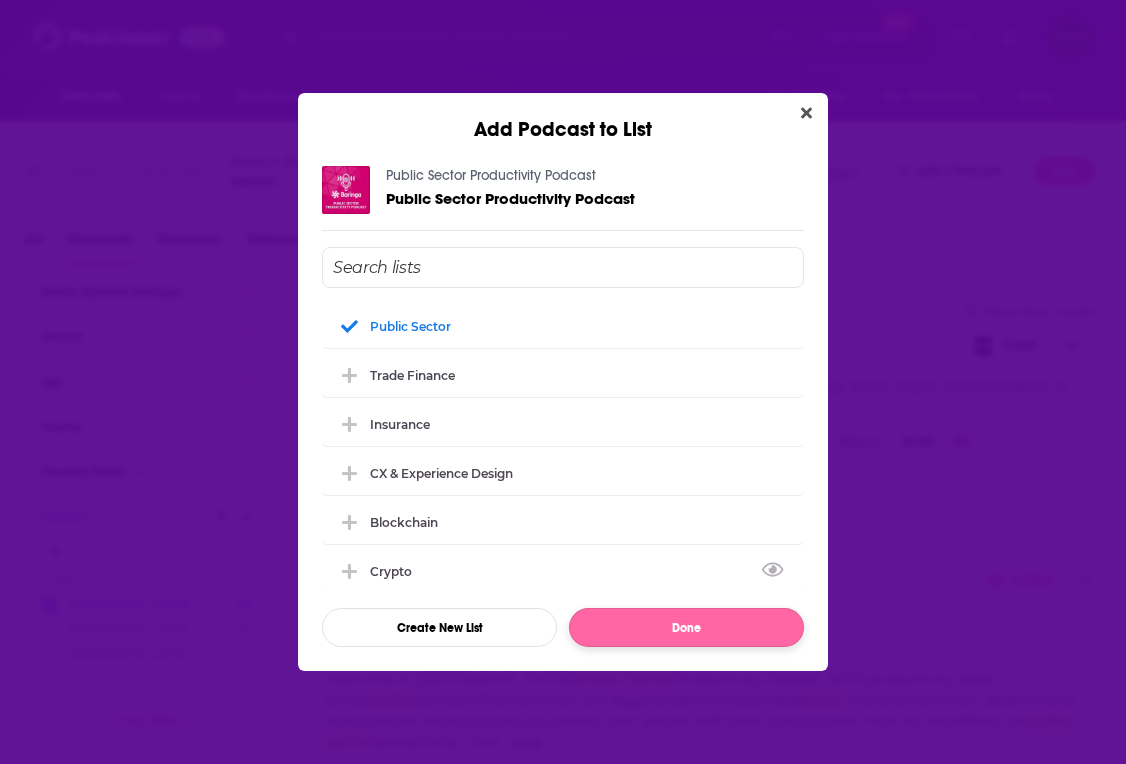 click on "Done" at bounding box center [686, 627] 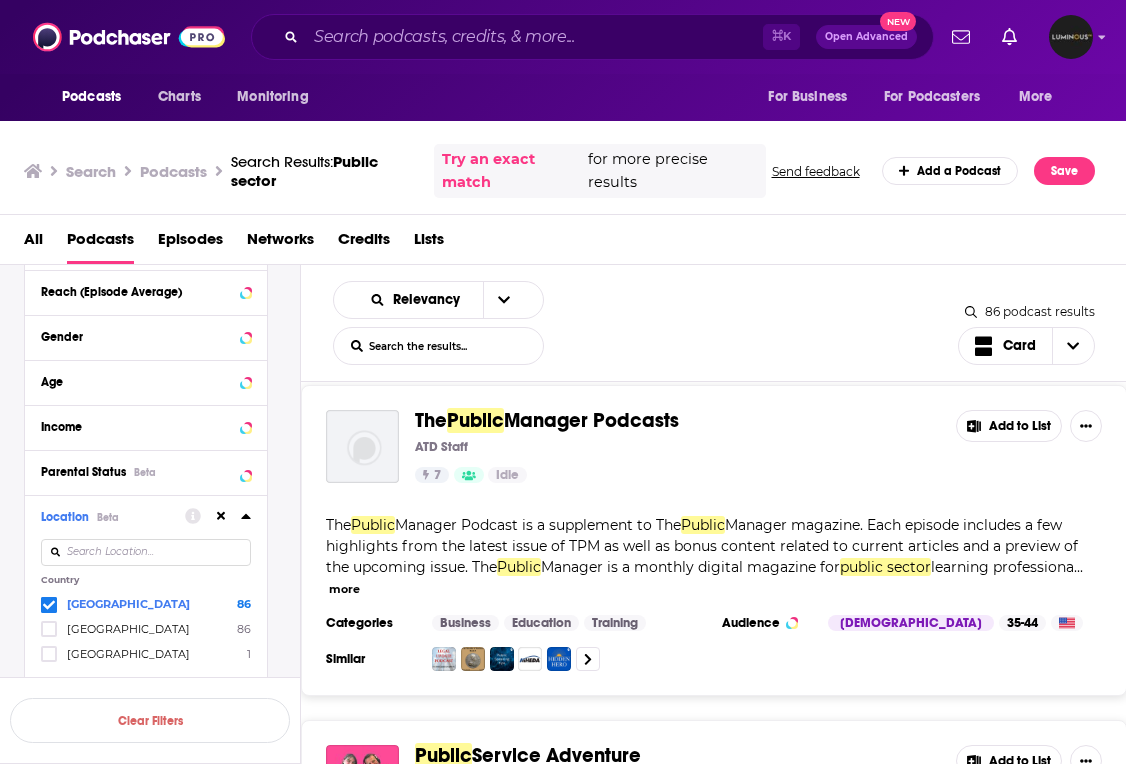 scroll, scrollTop: 1926, scrollLeft: 0, axis: vertical 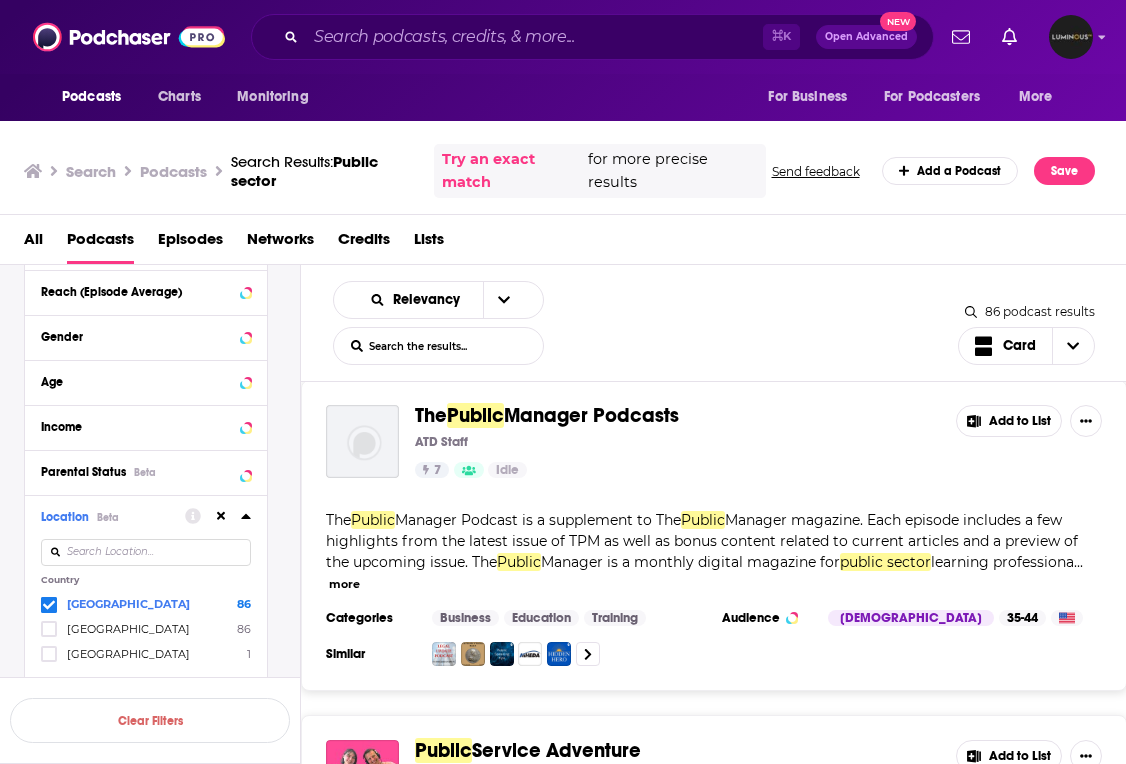 click on "Add to List" at bounding box center [1009, 421] 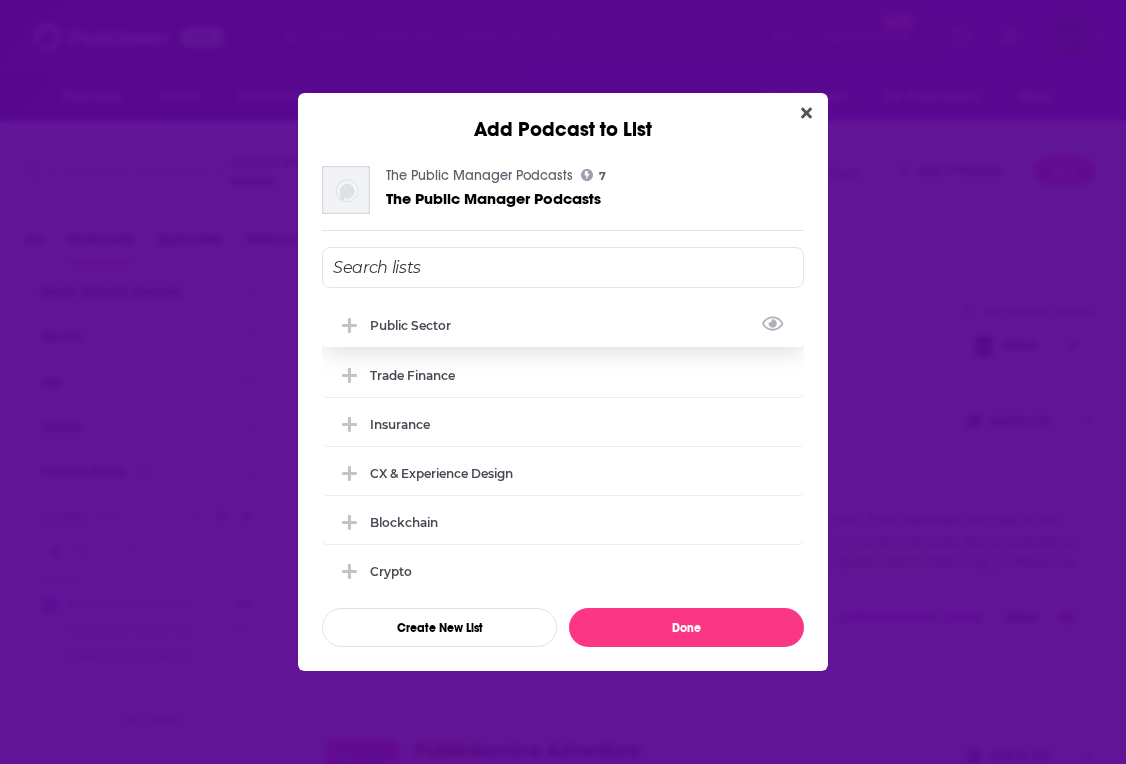 click on "Public sector" at bounding box center (563, 325) 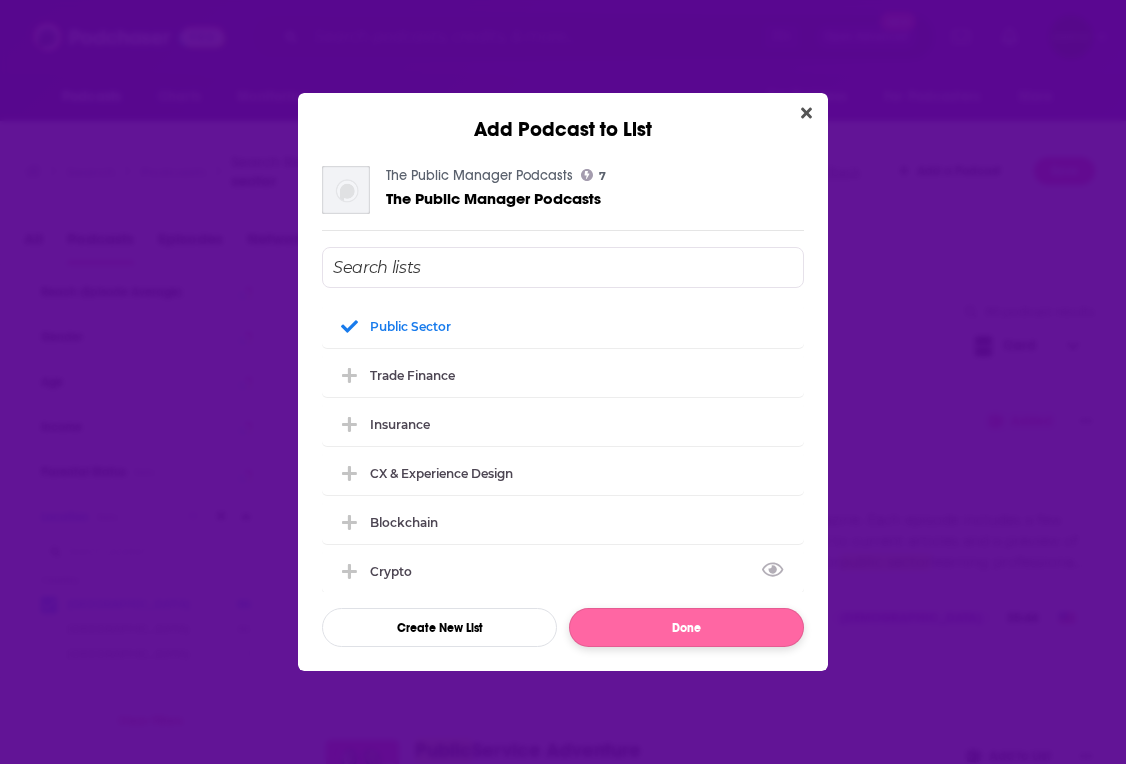 click on "Done" at bounding box center [686, 627] 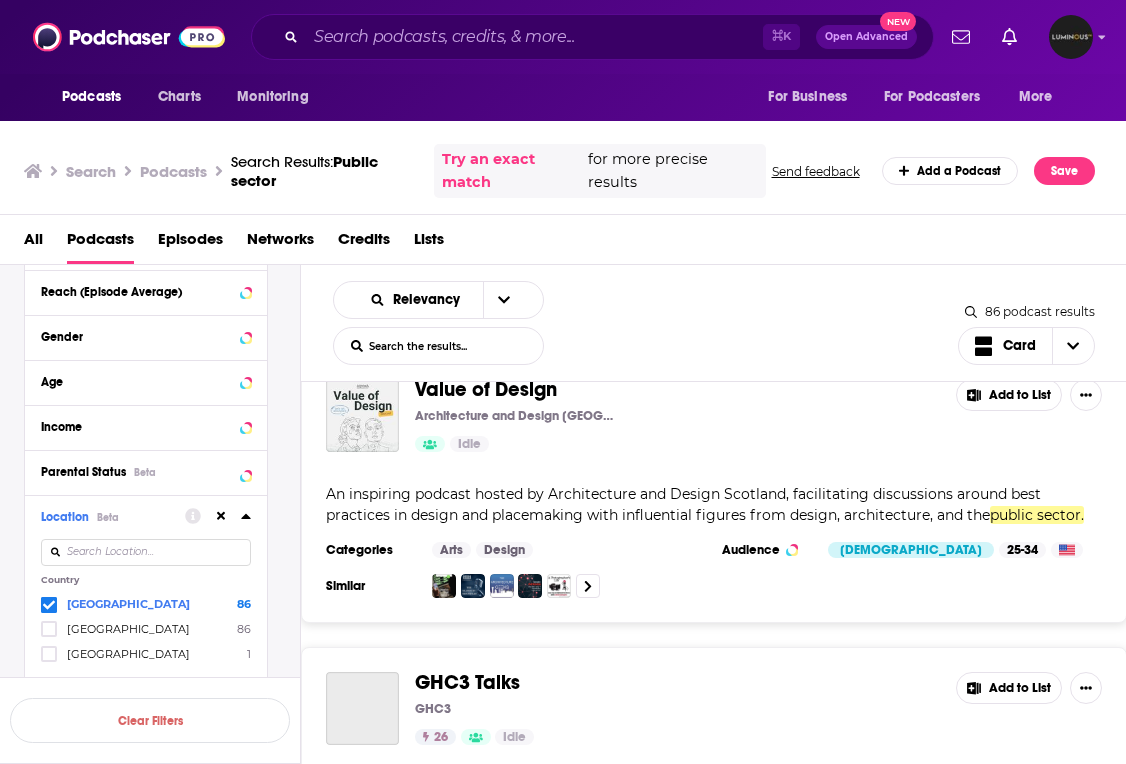 scroll, scrollTop: 5751, scrollLeft: 0, axis: vertical 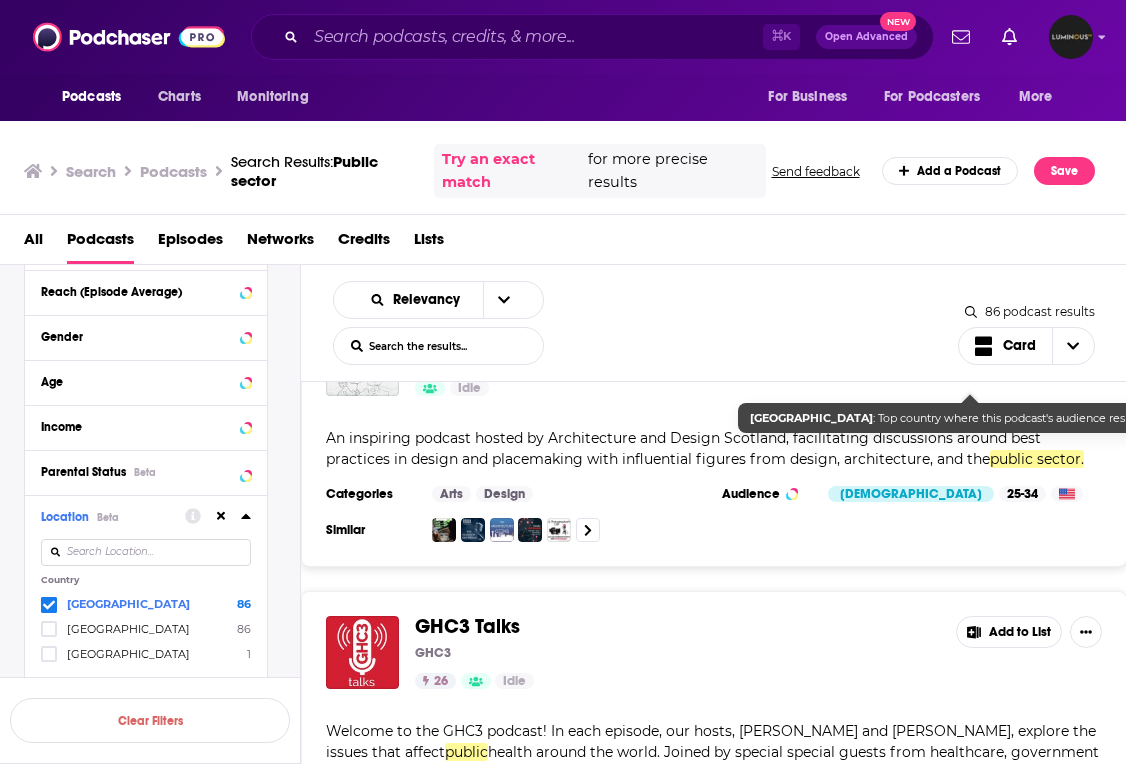 click 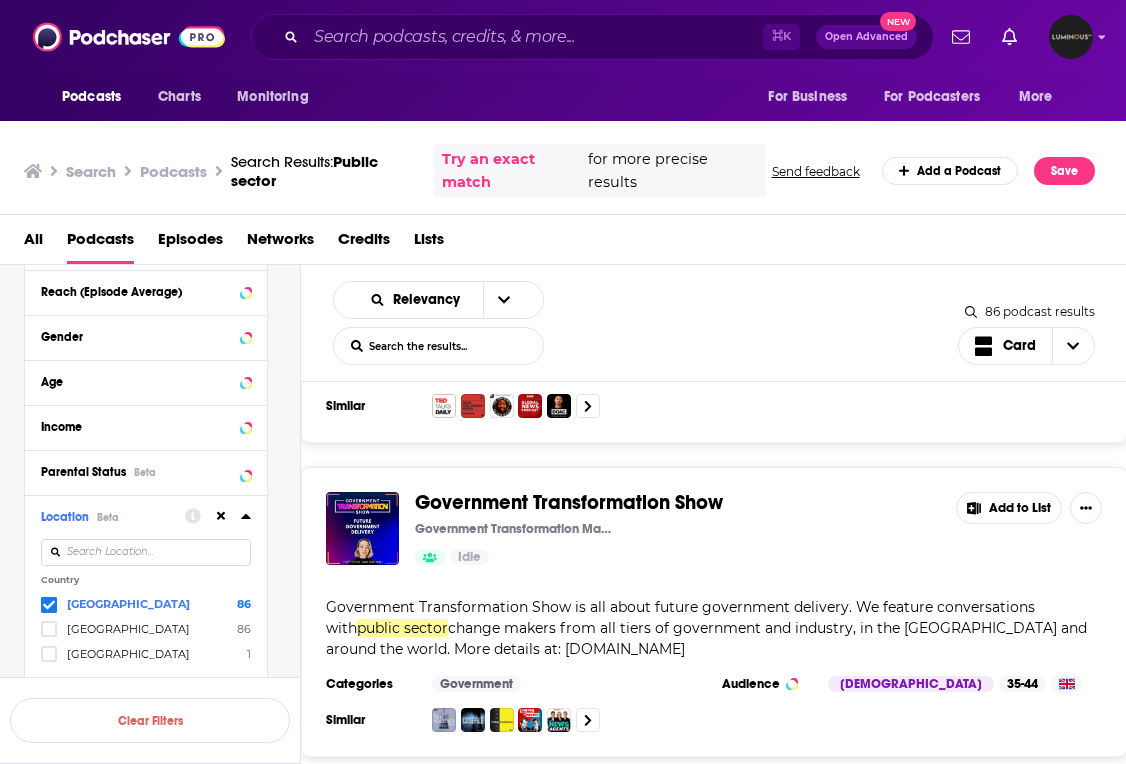 scroll, scrollTop: 6853, scrollLeft: 0, axis: vertical 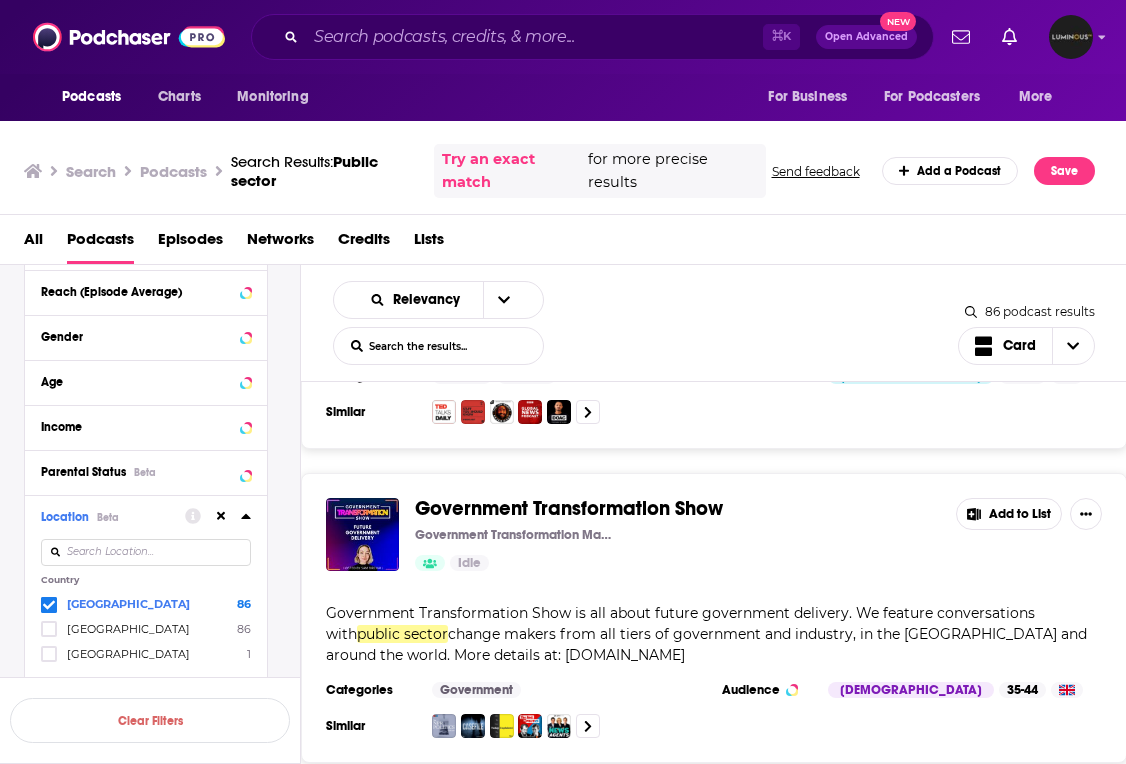 click on "Add to List" at bounding box center (1009, 514) 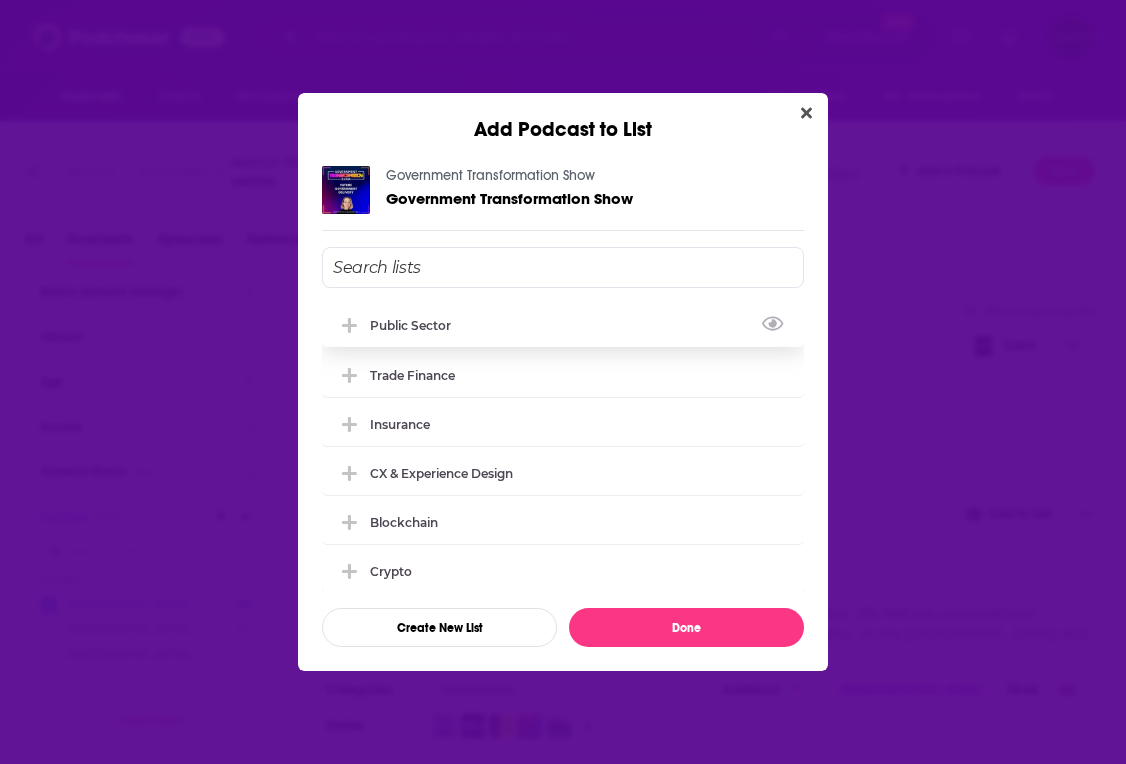 click on "Public sector" at bounding box center [563, 325] 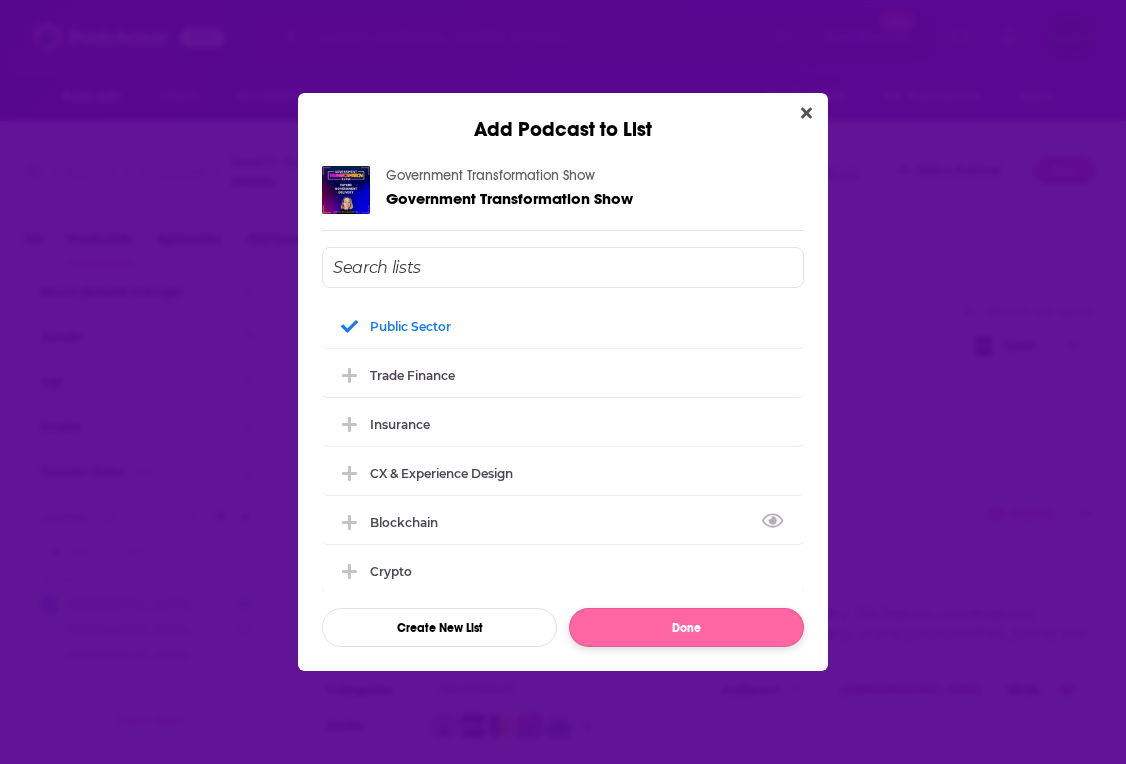 click on "Done" at bounding box center [686, 627] 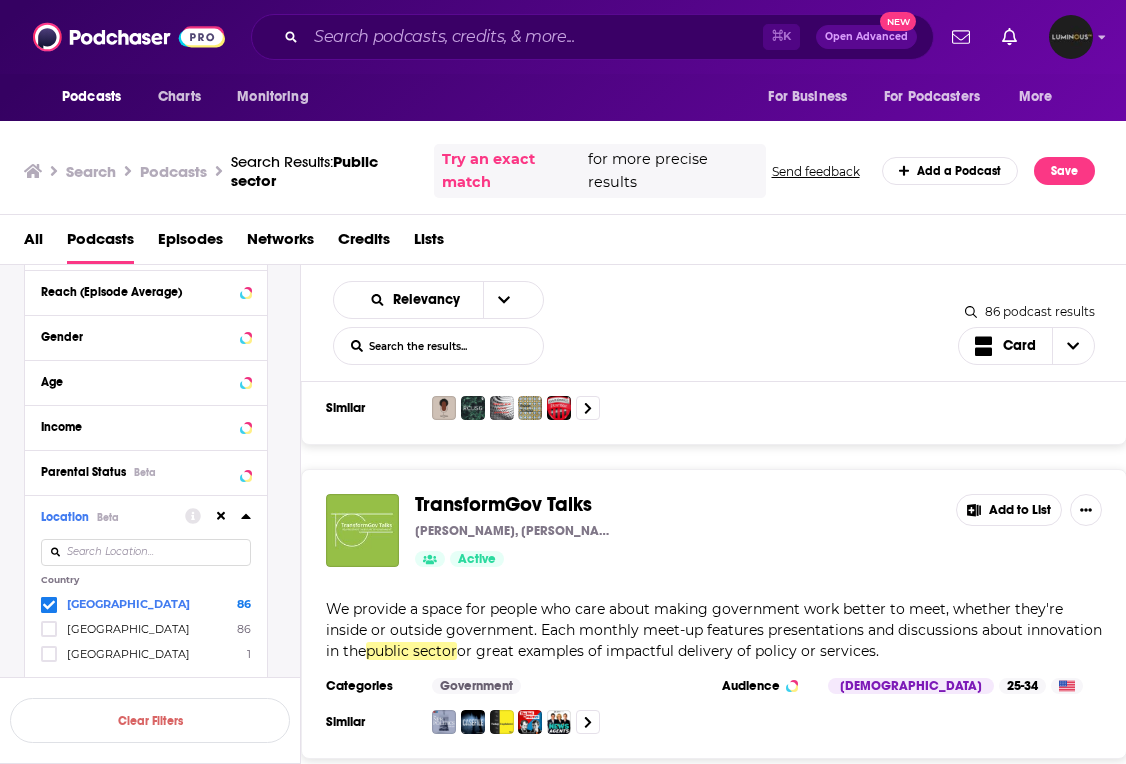 scroll, scrollTop: 7484, scrollLeft: 0, axis: vertical 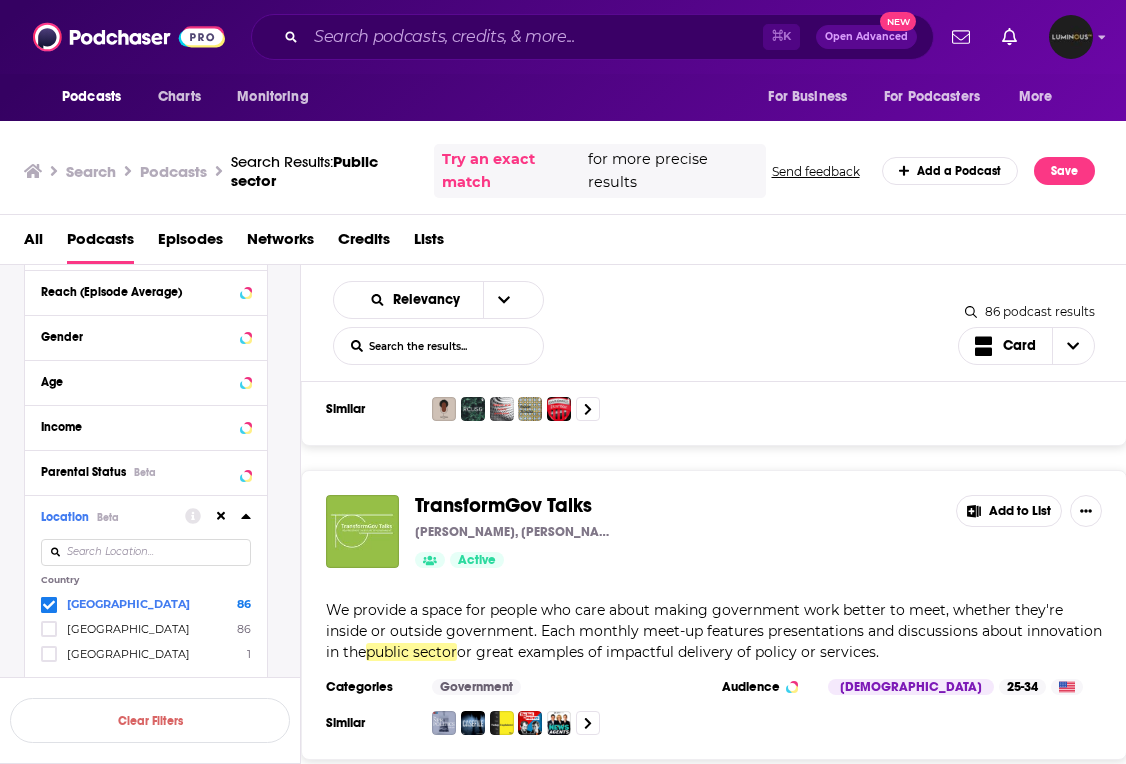 click on "Load More..." at bounding box center (714, 827) 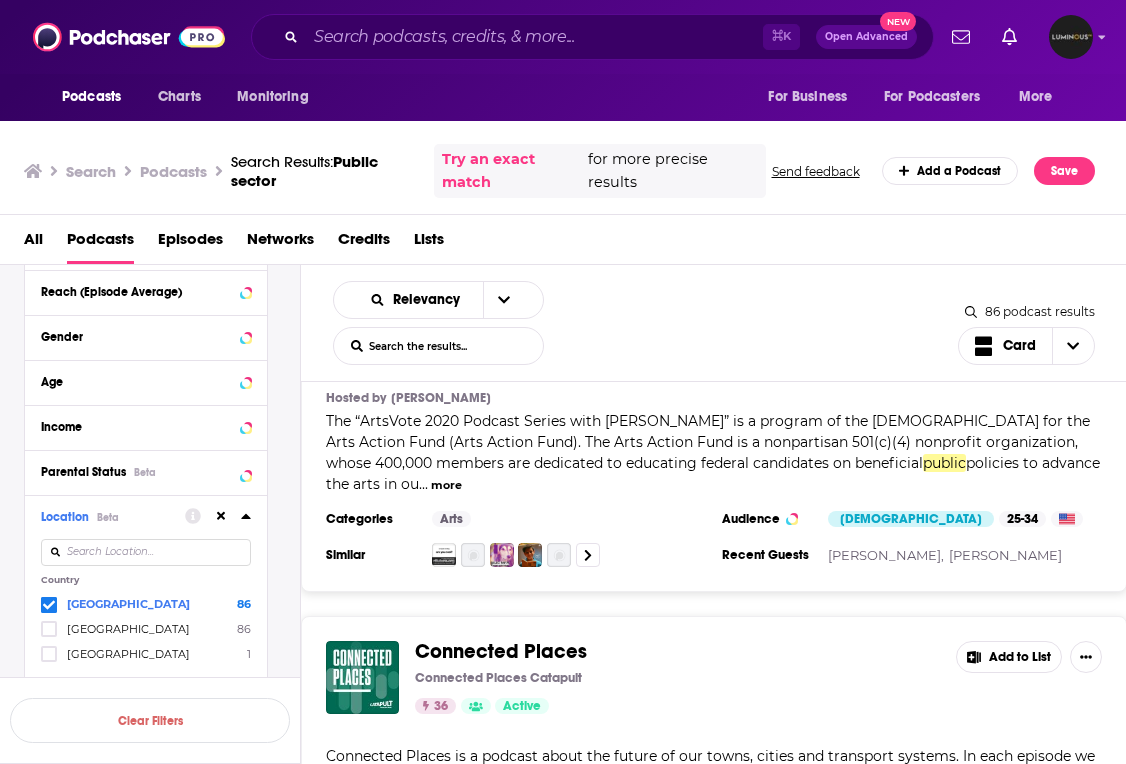 scroll, scrollTop: 15339, scrollLeft: 0, axis: vertical 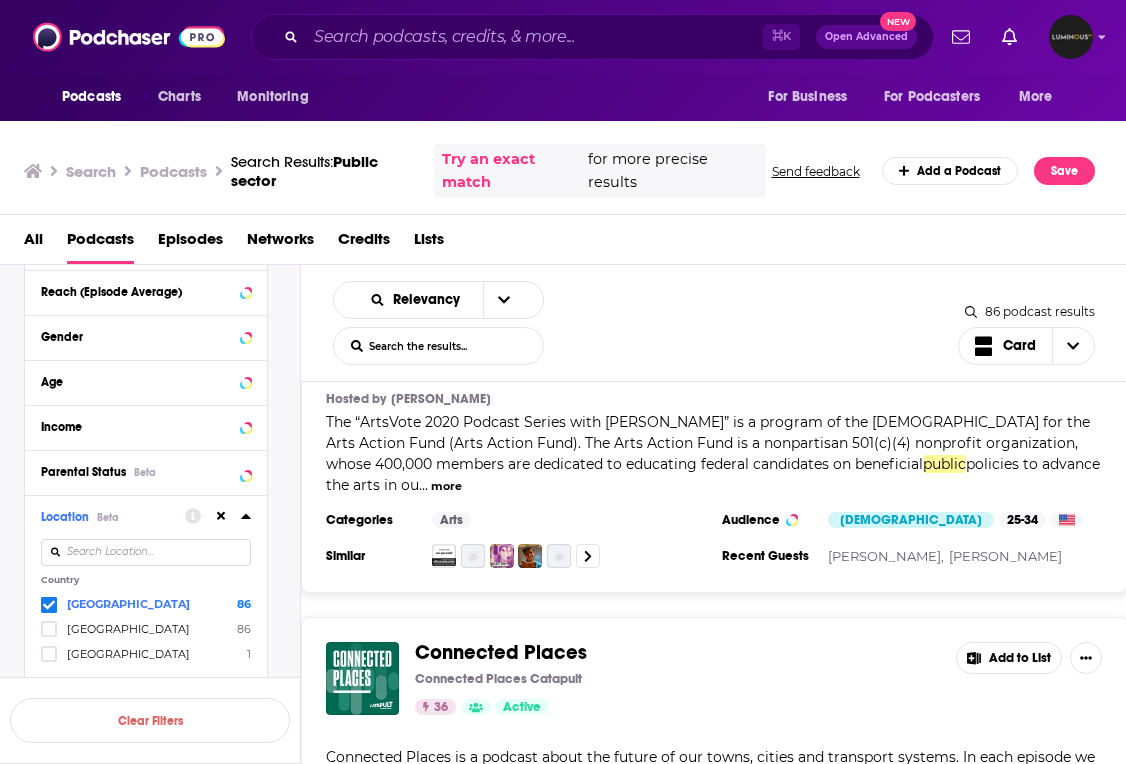 click on "Podcasts Charts Monitoring ⌘  K Open Advanced New For Business For Podcasters More" at bounding box center [563, 37] 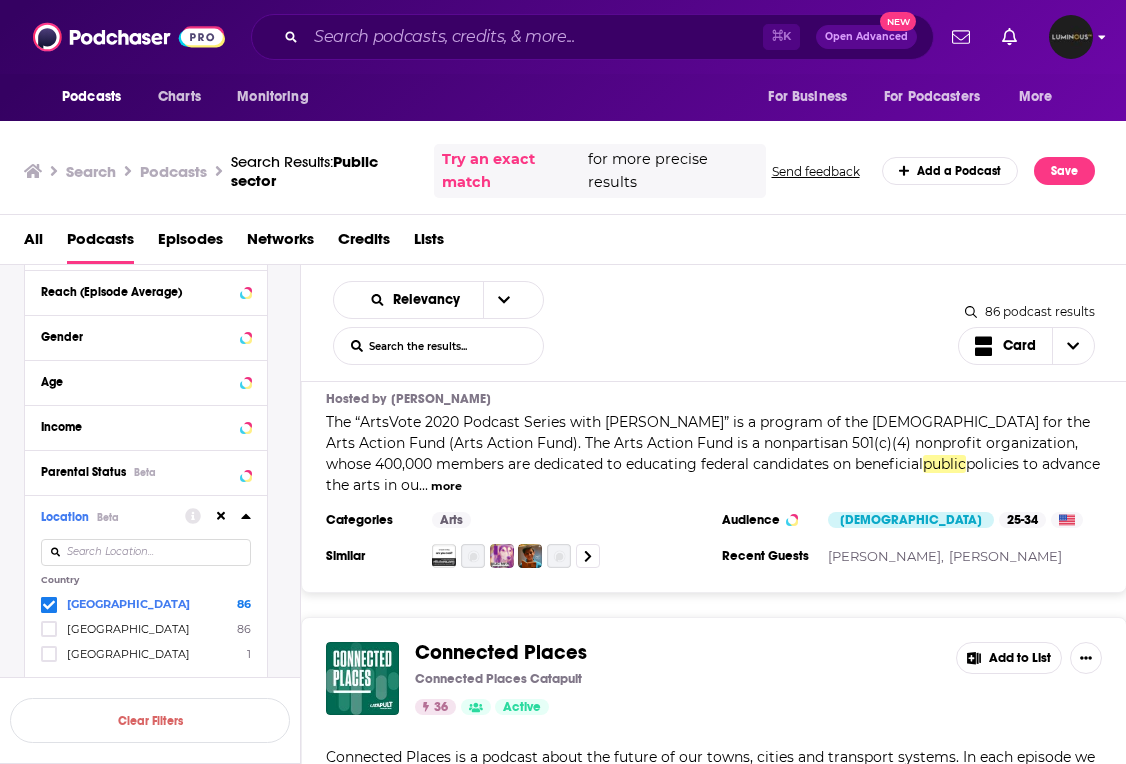 click 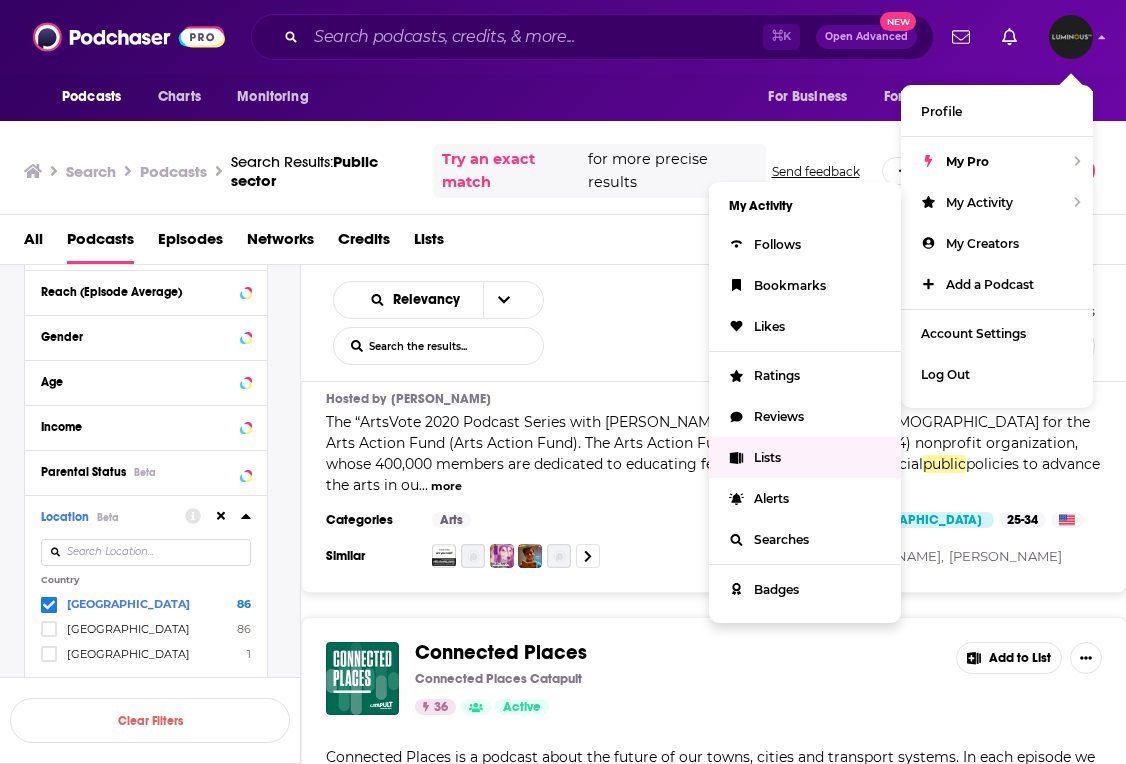 click on "Lists" at bounding box center (767, 457) 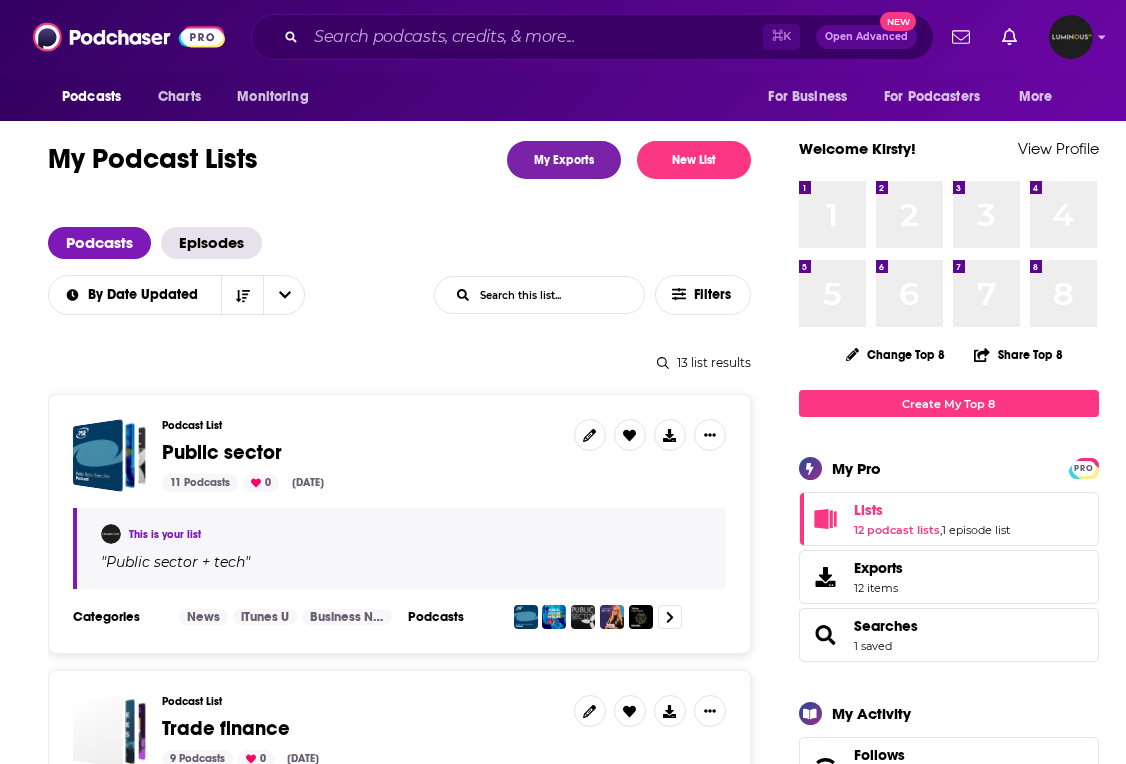 scroll, scrollTop: 34, scrollLeft: 0, axis: vertical 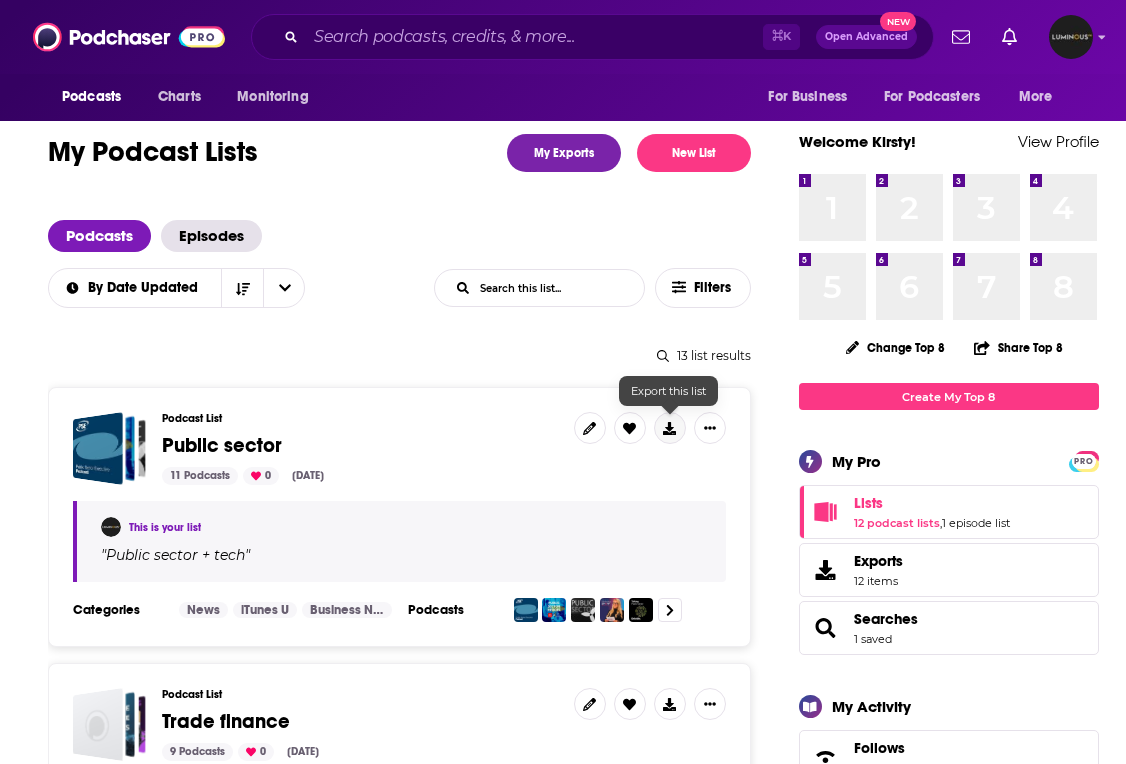 click 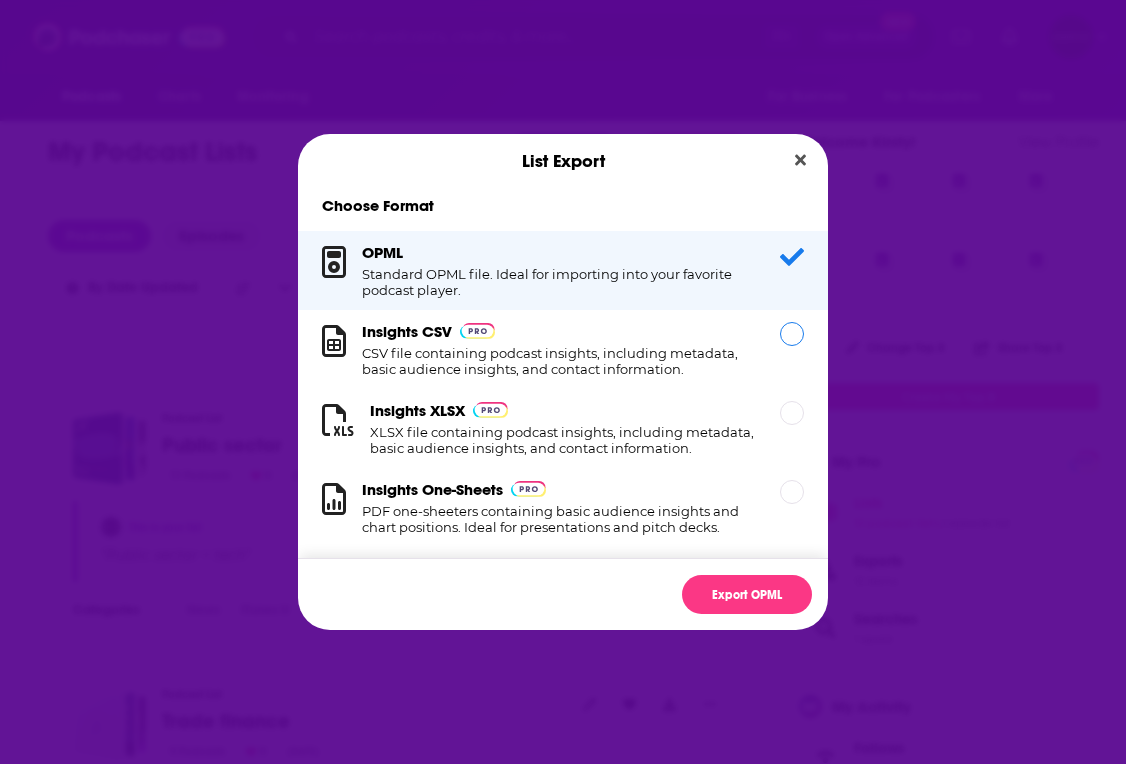 click on "Insights CSV CSV file containing podcast insights, including metadata, basic audience insights, and contact information." at bounding box center (559, 349) 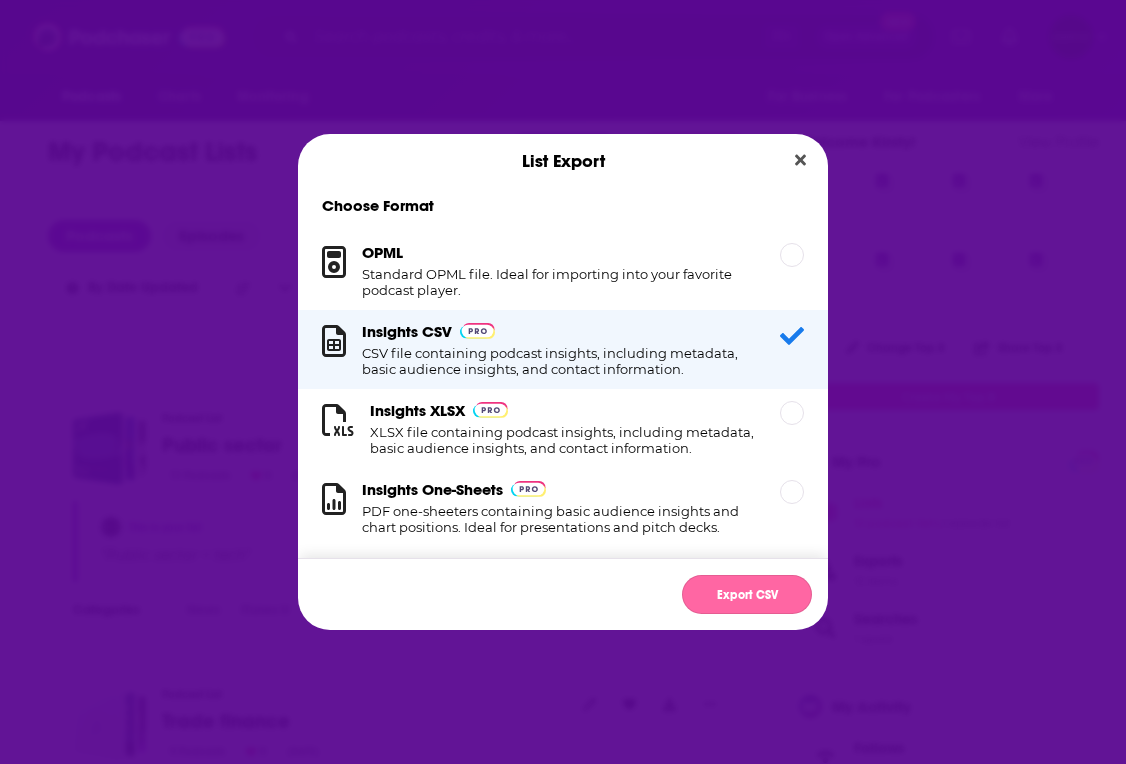 click on "Export CSV" at bounding box center [747, 594] 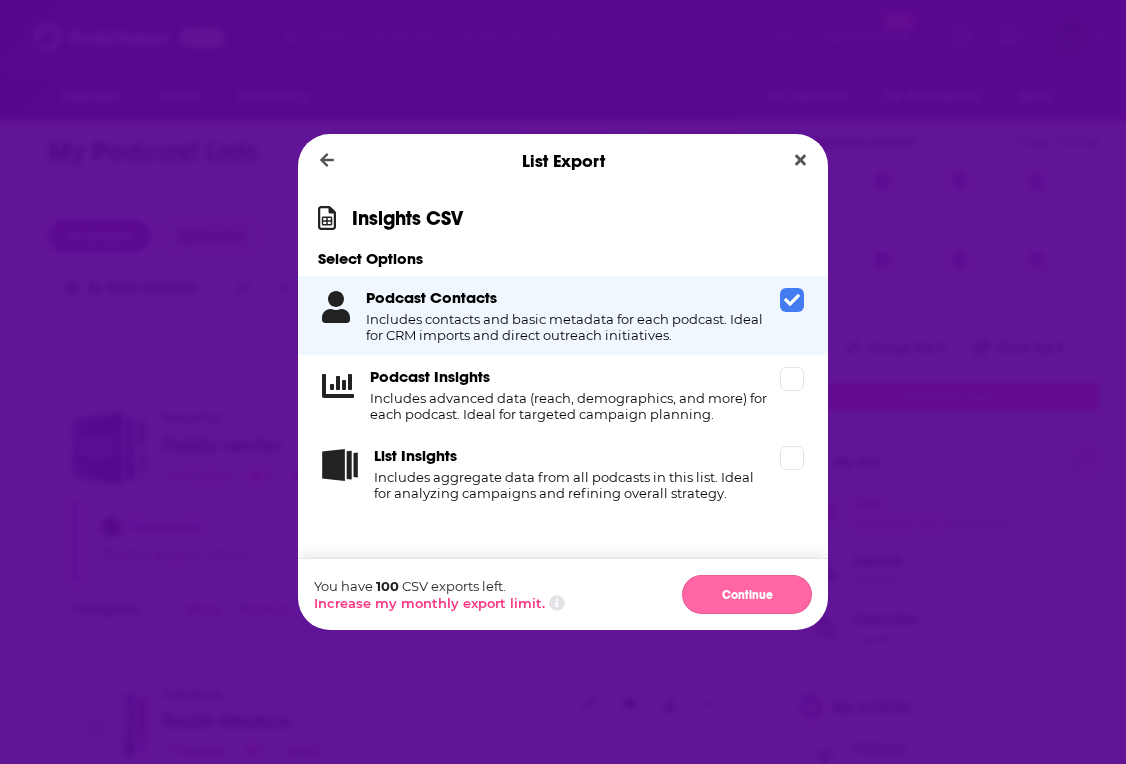 click on "Continue" at bounding box center (747, 594) 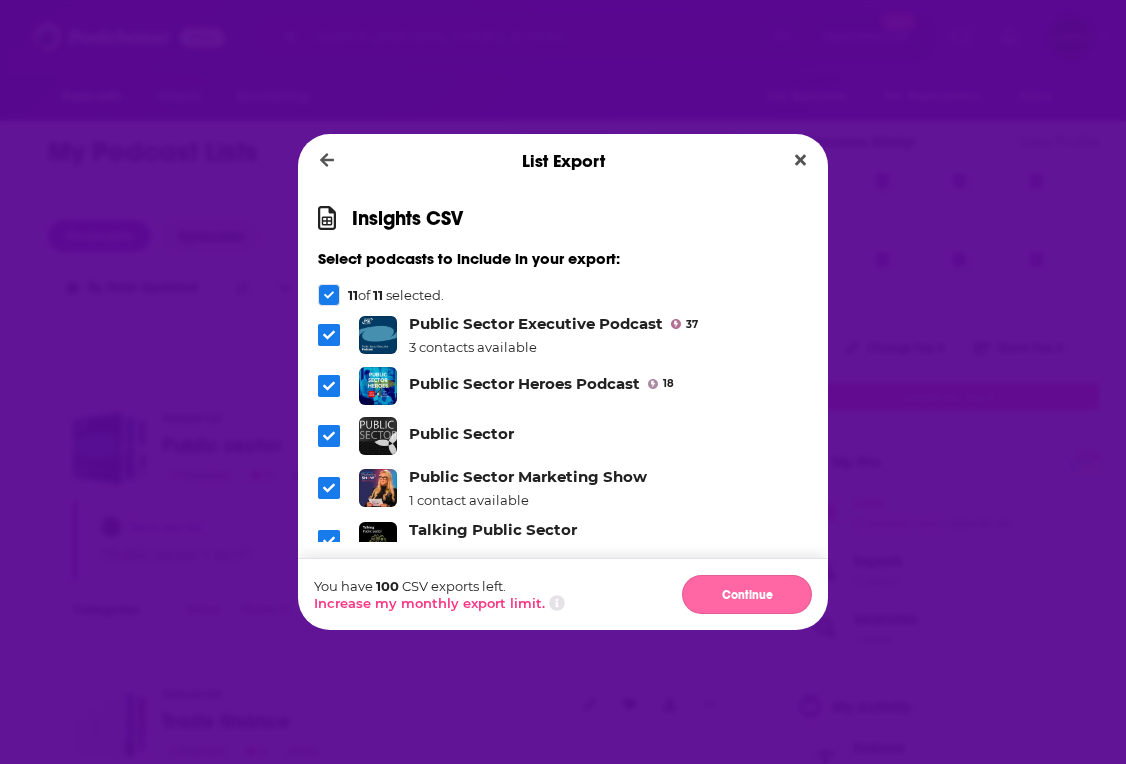 click on "Continue" at bounding box center (747, 594) 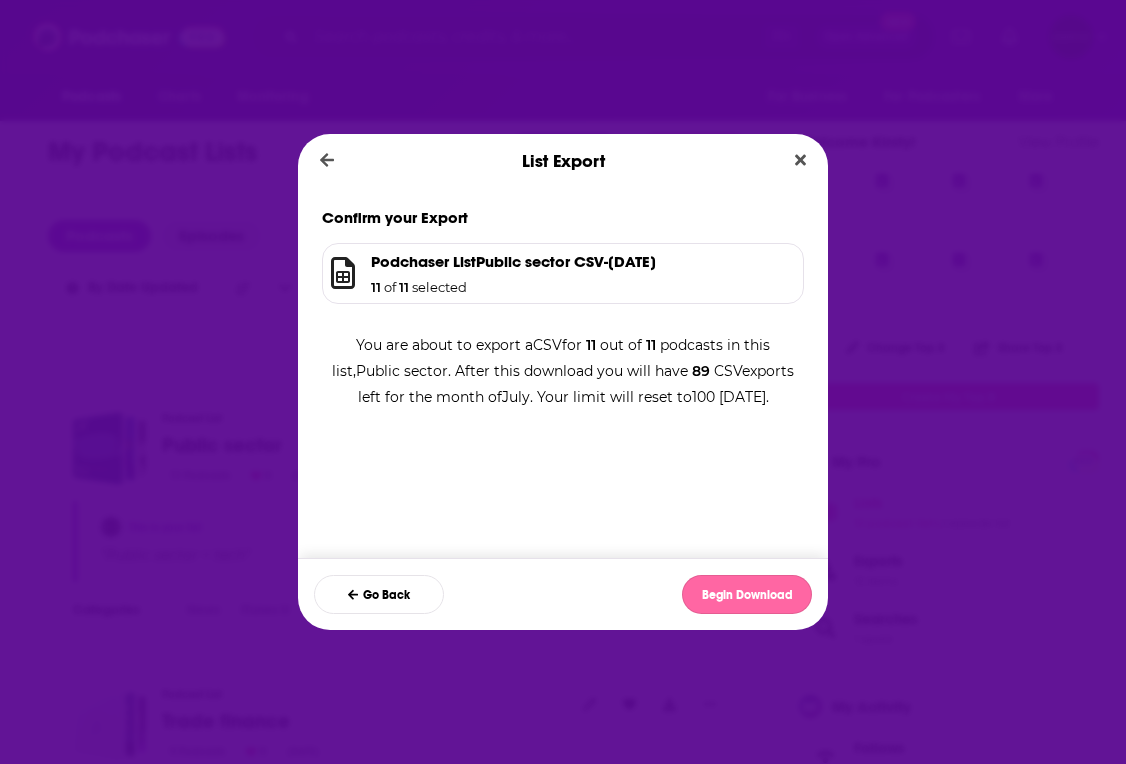 click on "Begin Download" at bounding box center [747, 594] 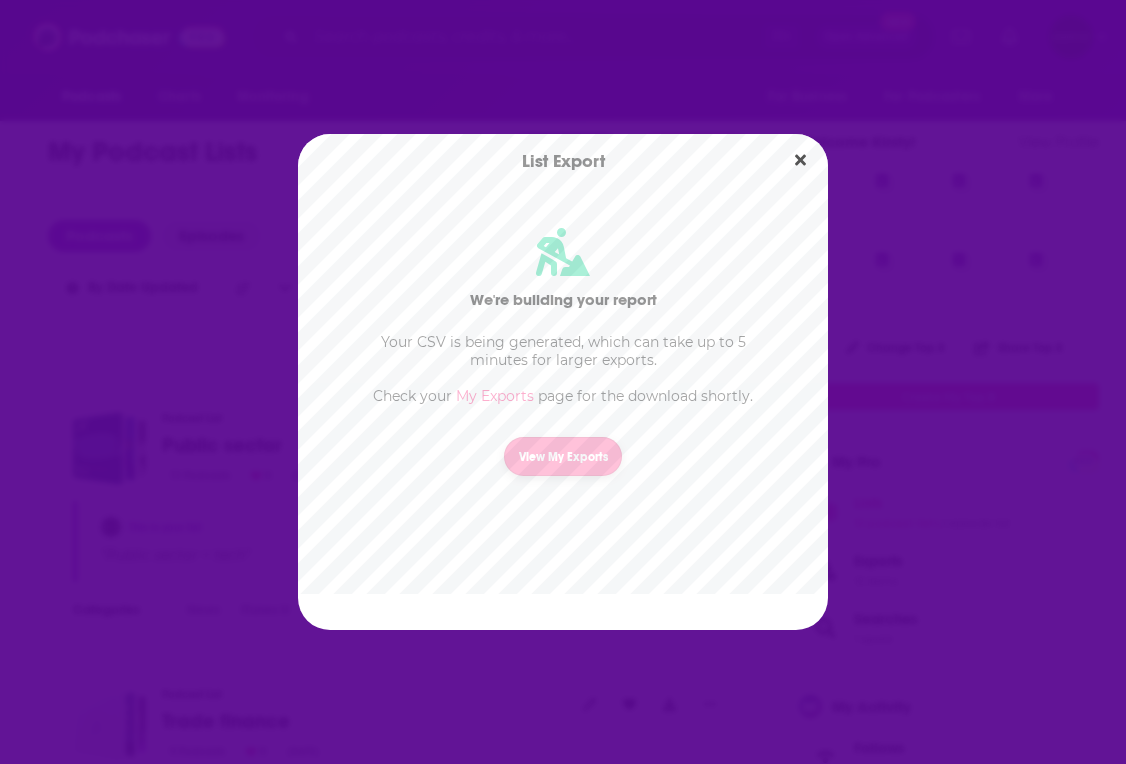click on "View My Exports" at bounding box center (563, 456) 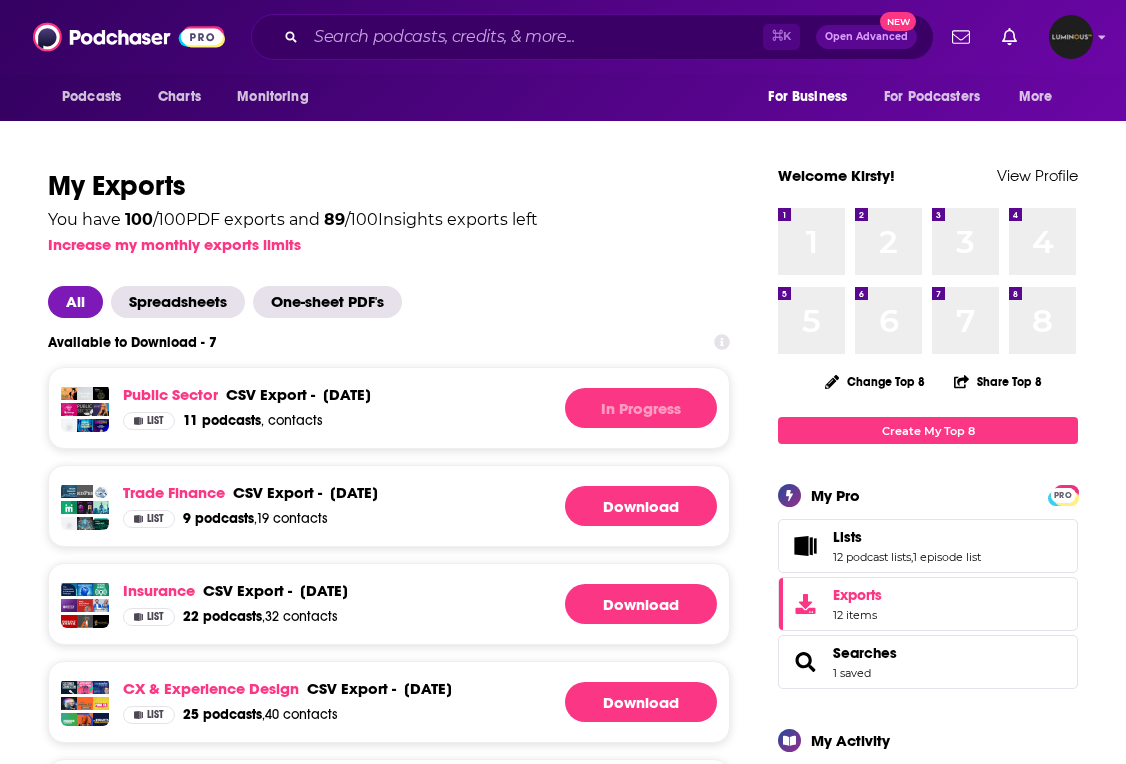 scroll, scrollTop: 0, scrollLeft: 0, axis: both 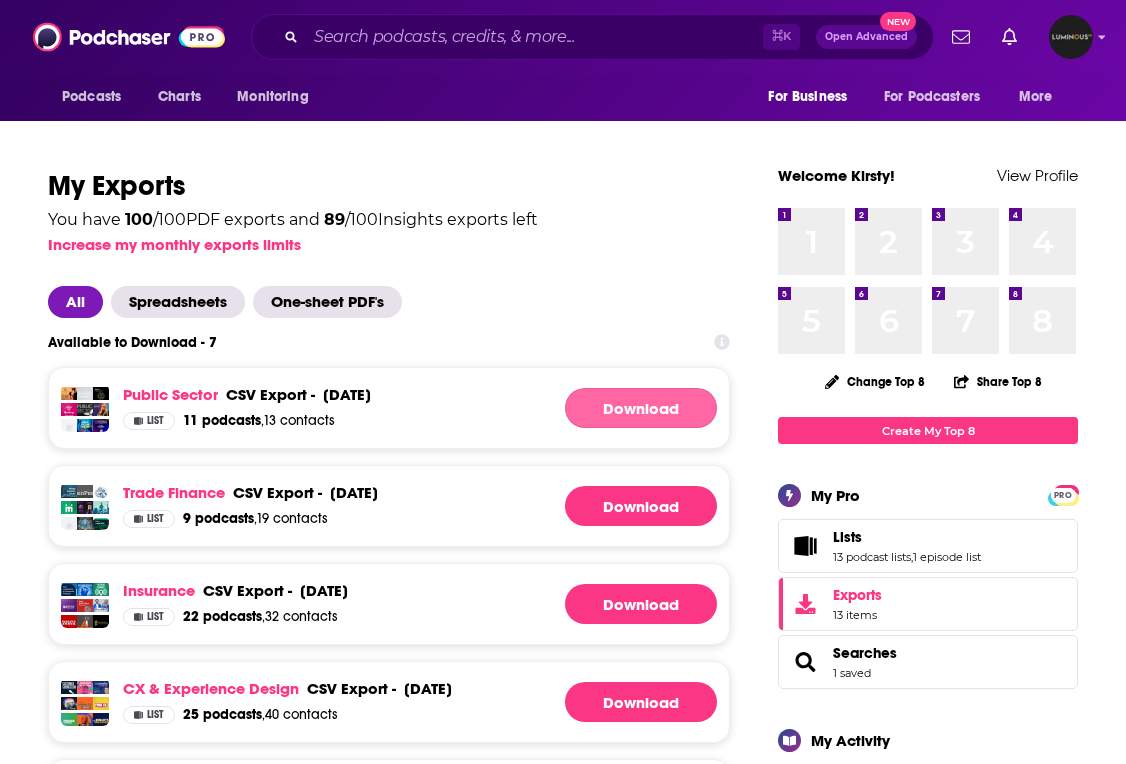 click on "Download" at bounding box center (641, 408) 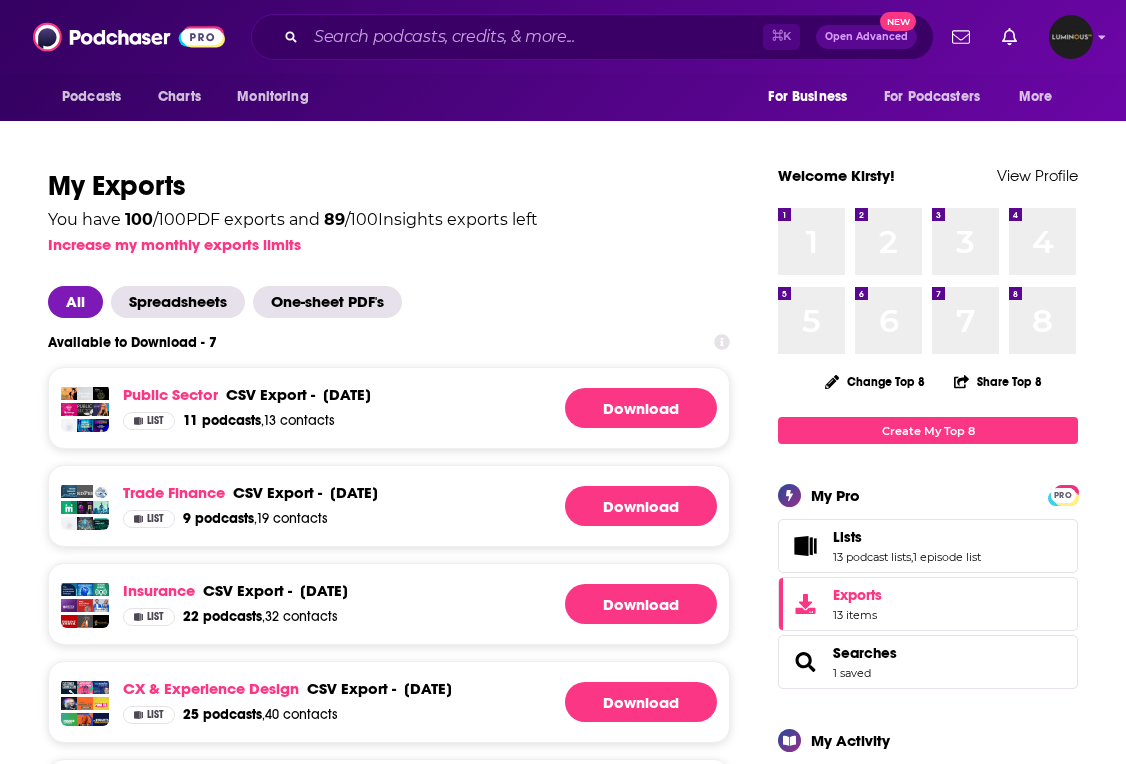 scroll, scrollTop: 0, scrollLeft: 0, axis: both 